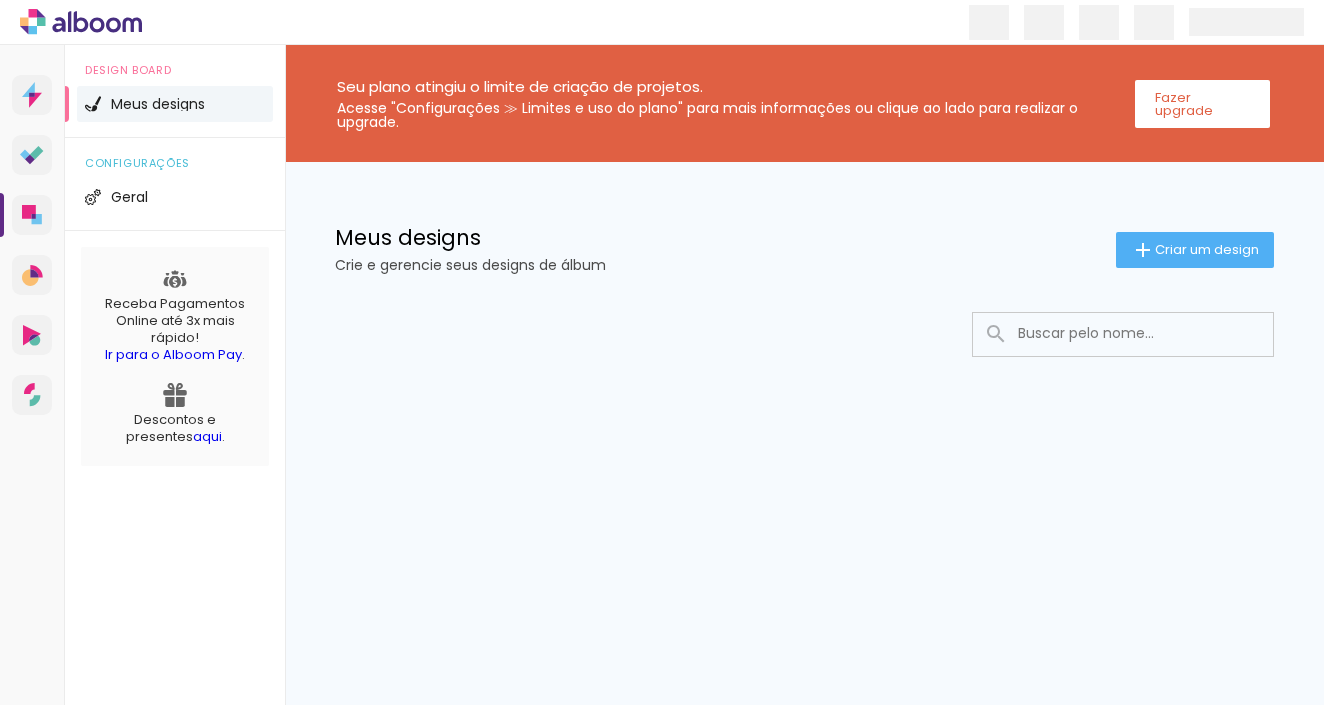 scroll, scrollTop: 0, scrollLeft: 0, axis: both 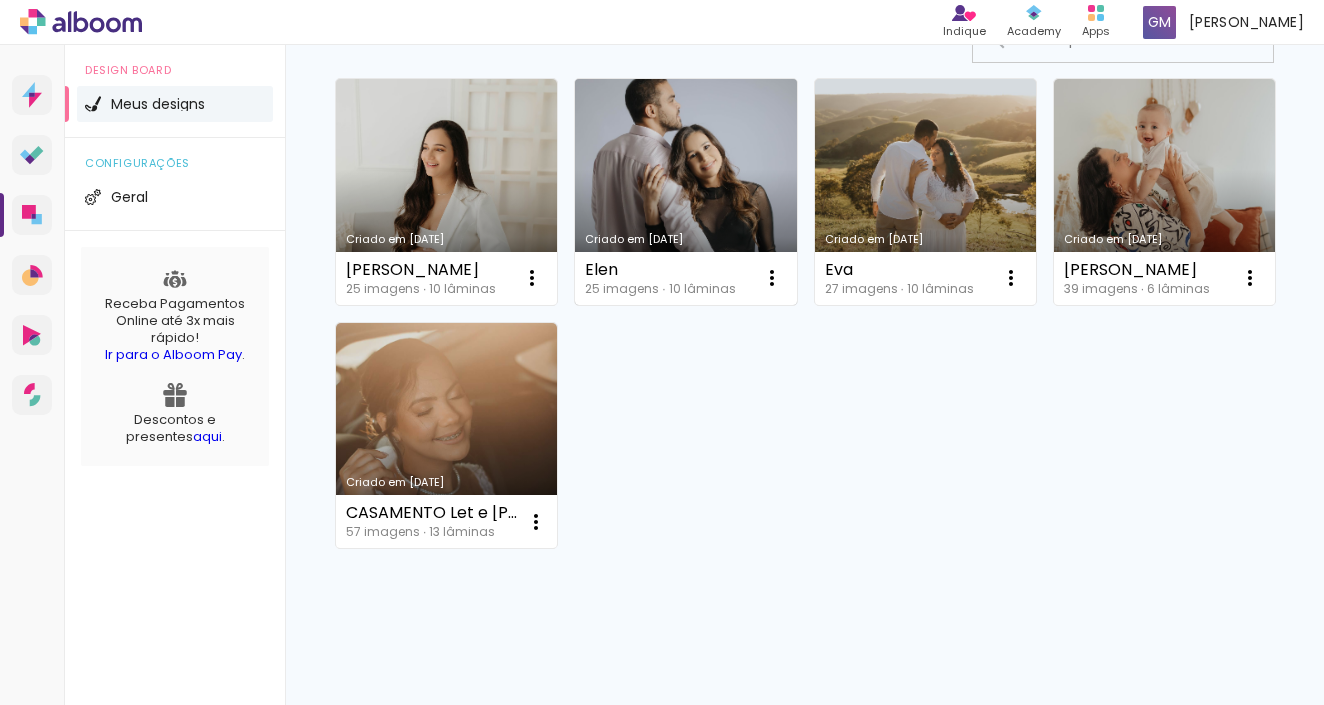 click on "Criado em [DATE]" at bounding box center [685, 192] 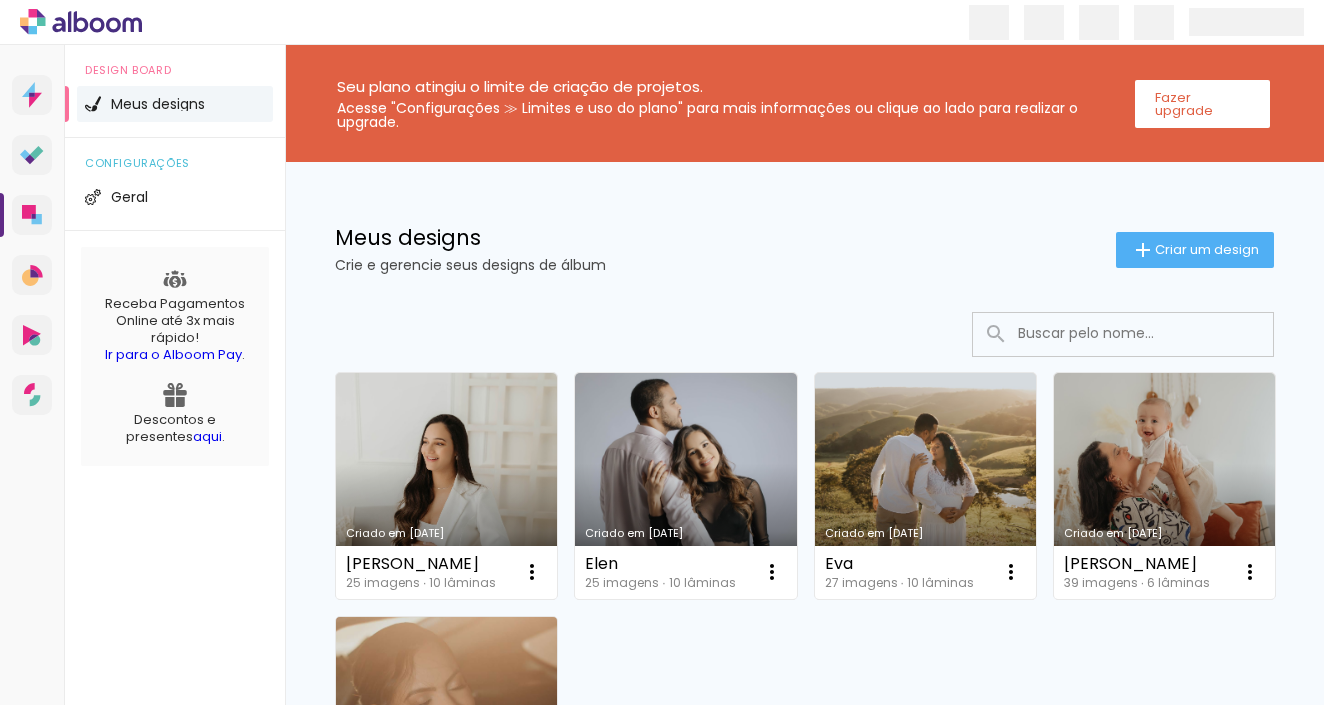 scroll, scrollTop: 0, scrollLeft: 0, axis: both 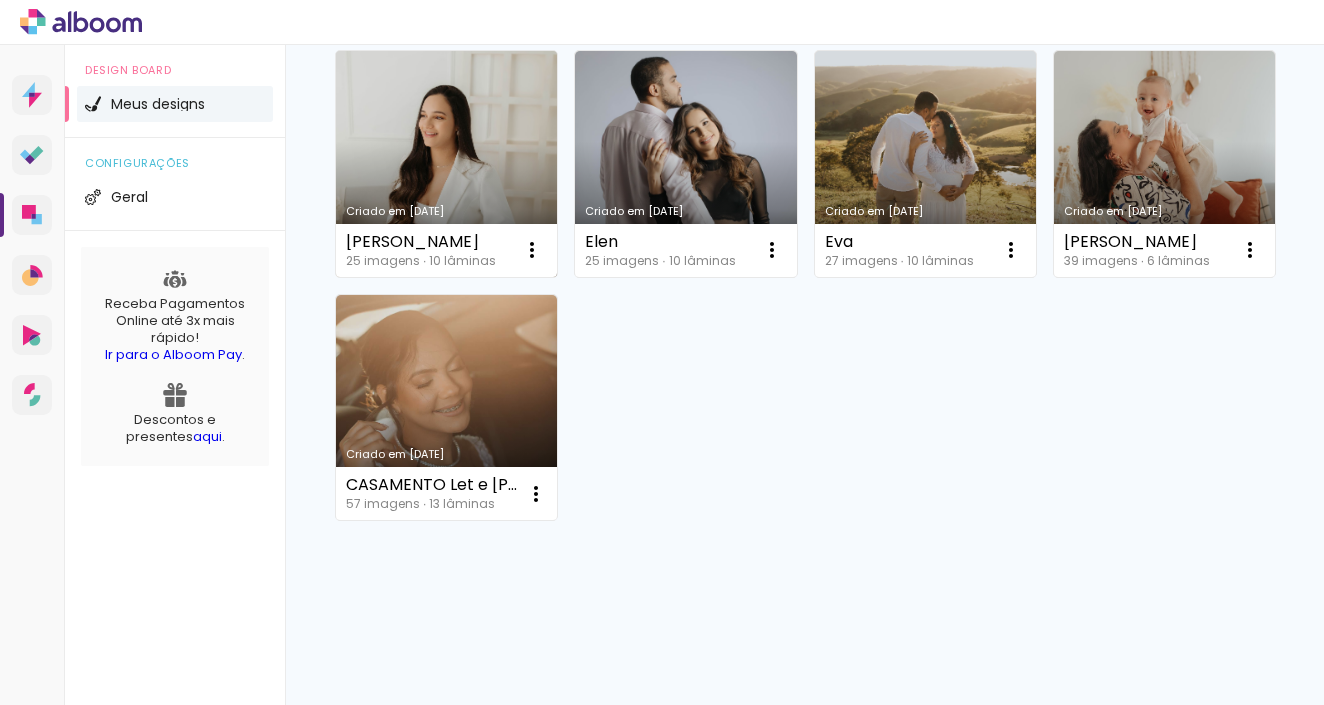 click on "Criado em [DATE]" at bounding box center [446, 164] 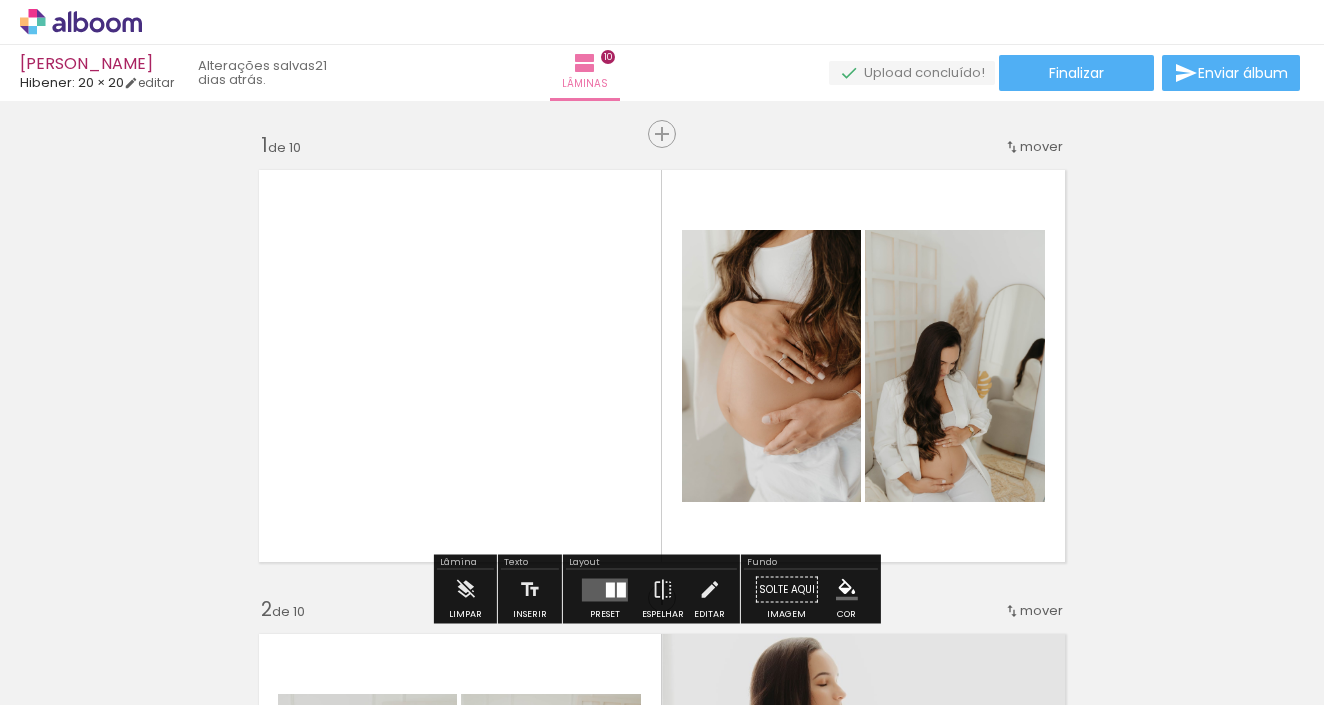 click 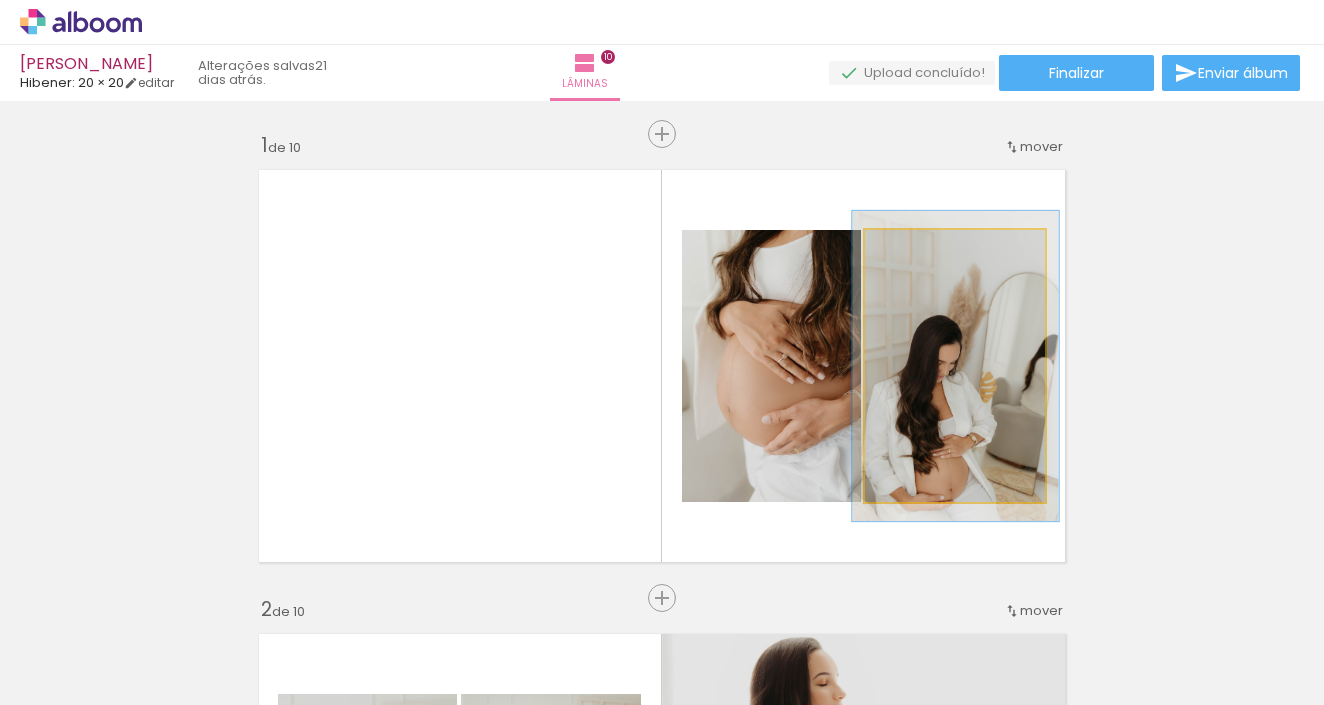 click at bounding box center (922, 251) 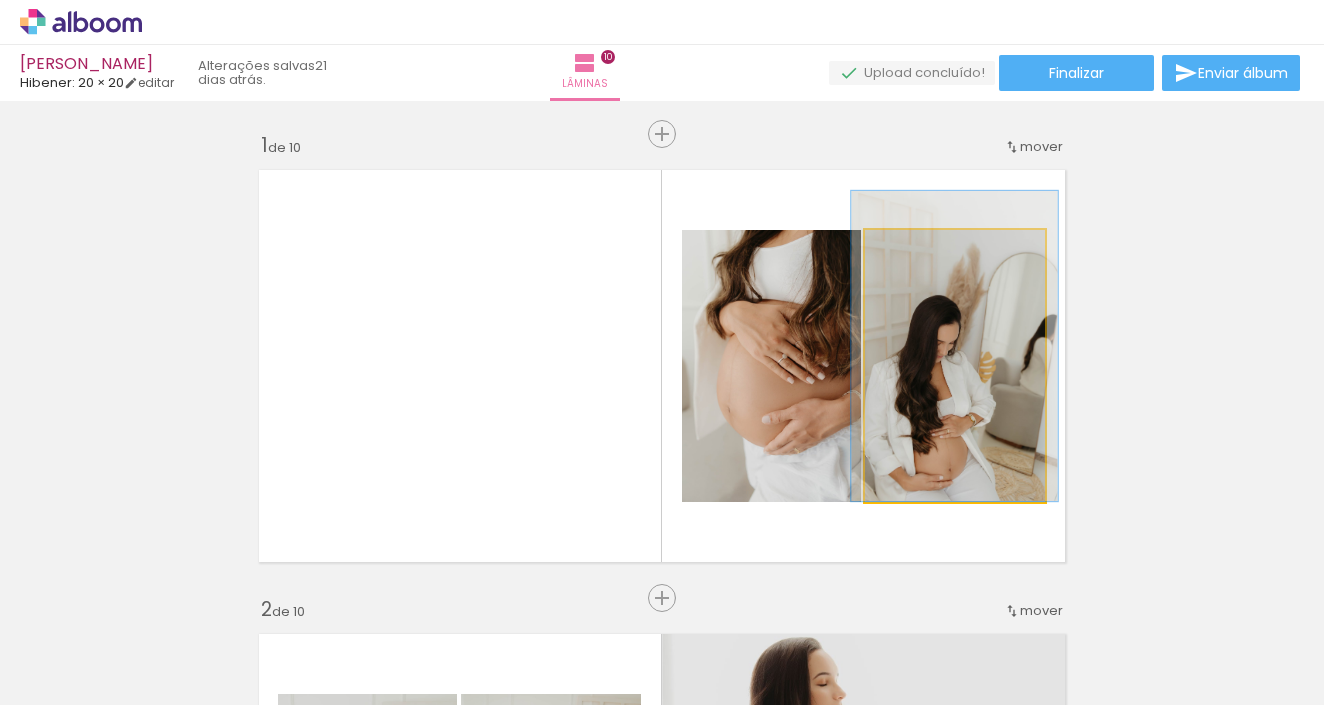 drag, startPoint x: 974, startPoint y: 399, endPoint x: 973, endPoint y: 360, distance: 39.012817 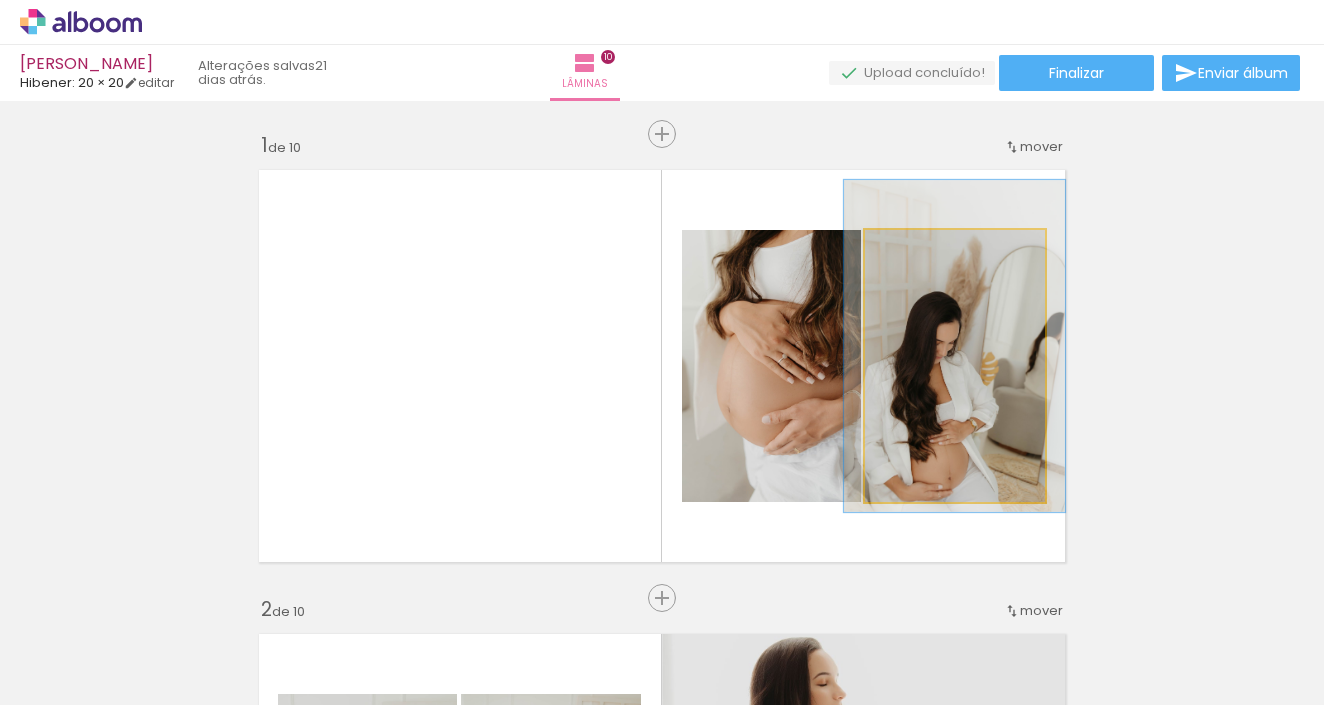 click at bounding box center [929, 251] 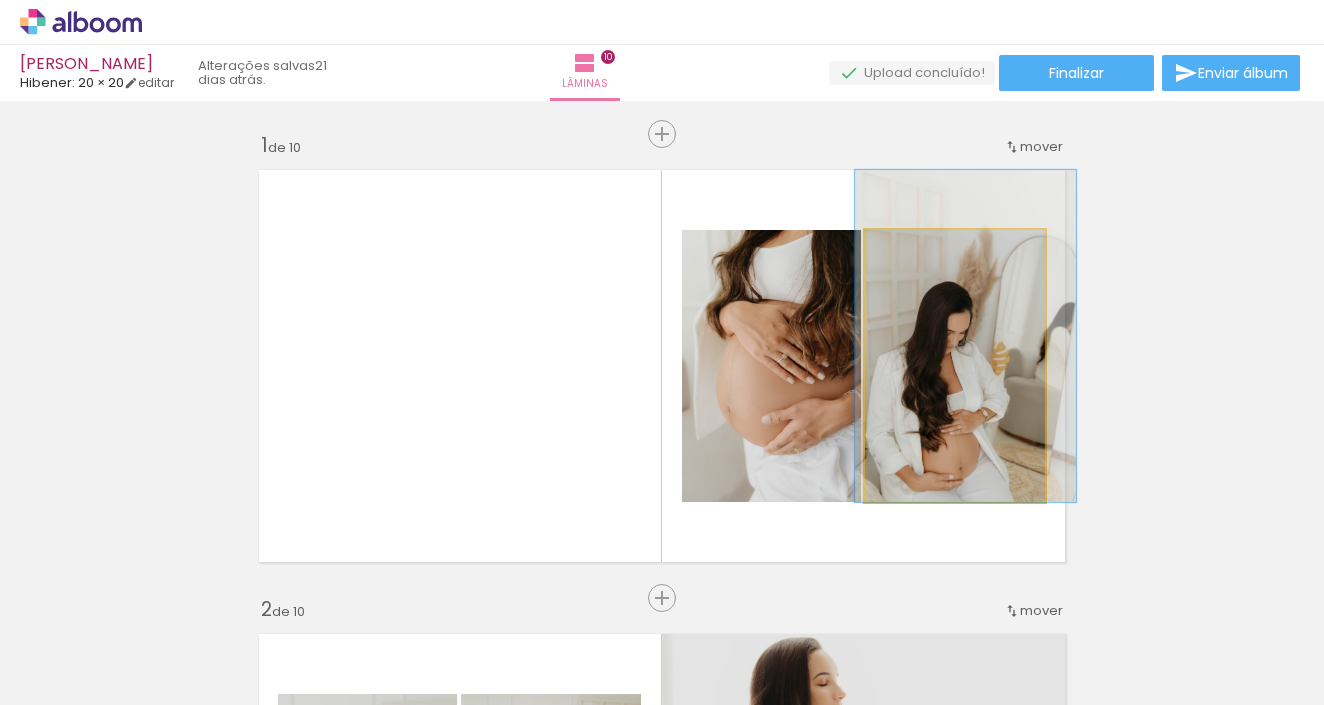 drag, startPoint x: 958, startPoint y: 391, endPoint x: 969, endPoint y: 368, distance: 25.495098 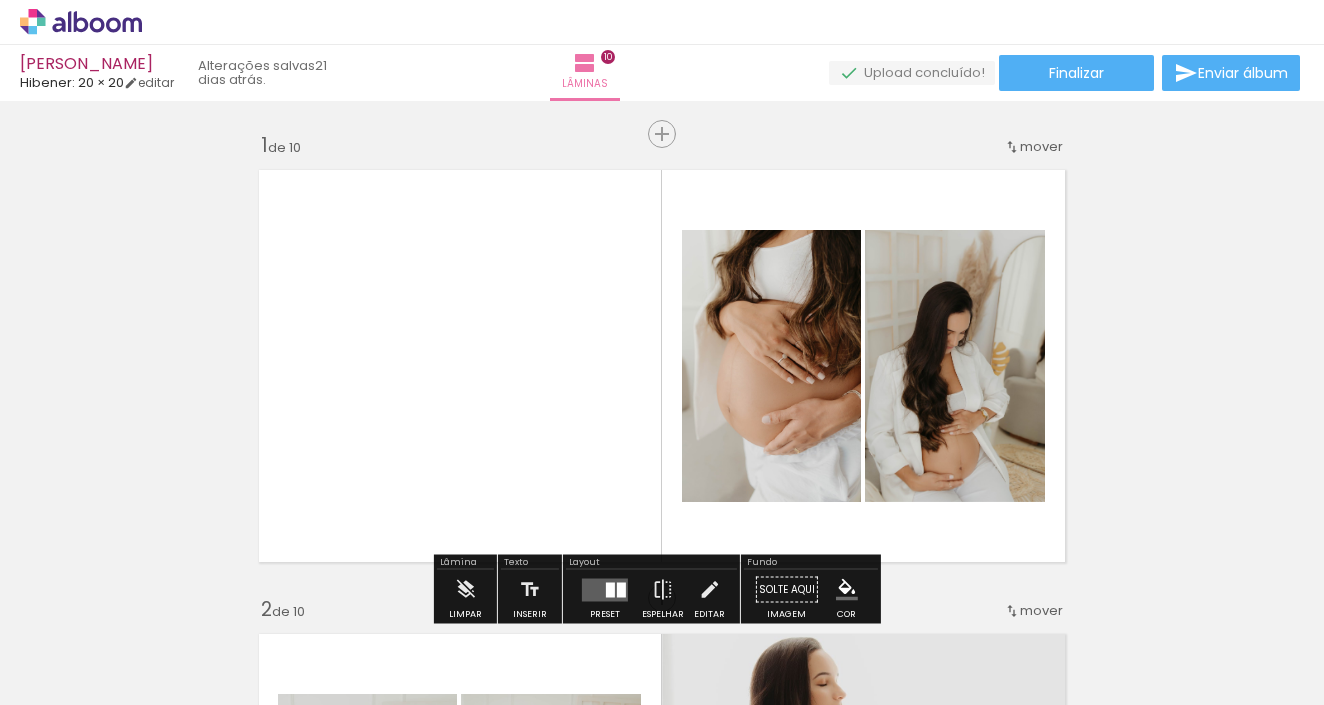 click on "Inserir lâmina 1  de 10  Inserir lâmina 2  de 10  Inserir lâmina 3  de 10  Inserir lâmina 4  de 10  Inserir lâmina 5  de 10  Inserir lâmina 6  de 10  Inserir lâmina 7  de 10  Inserir lâmina 8  de 10  Inserir lâmina 9  de 10  Inserir lâmina 10  de 10" at bounding box center [662, 2660] 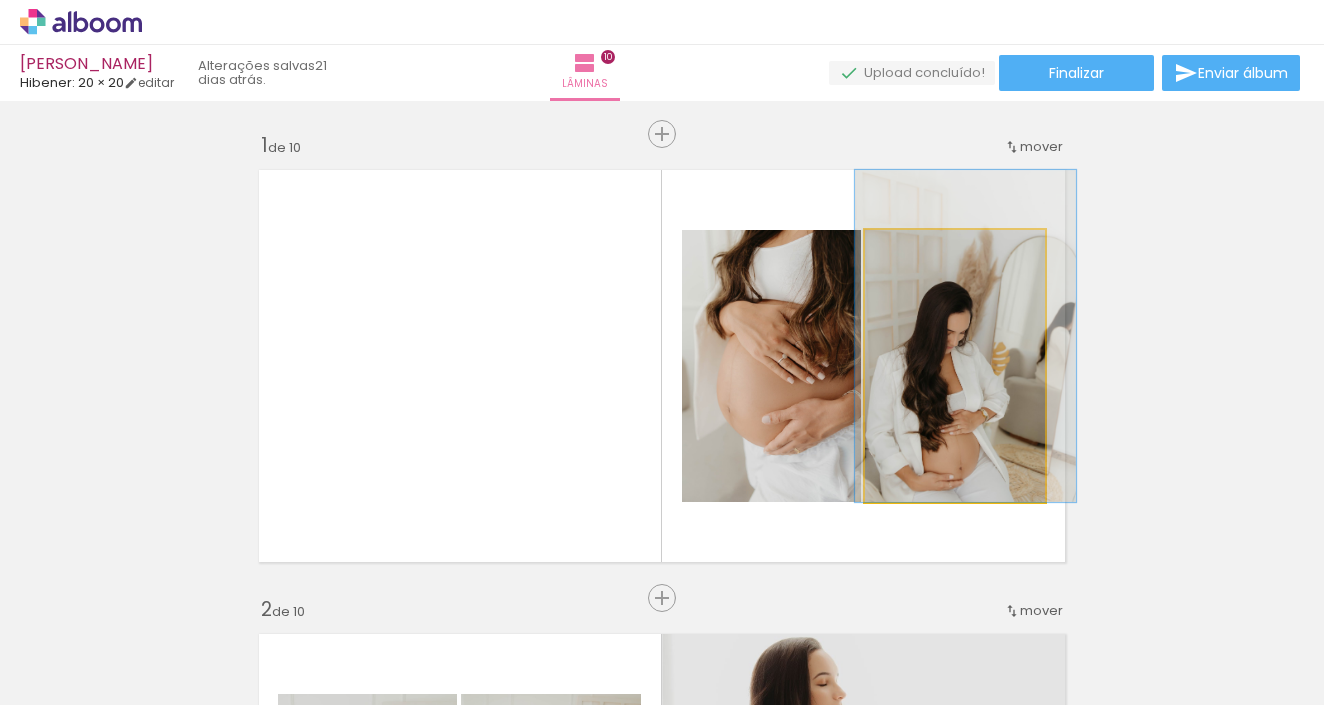 click 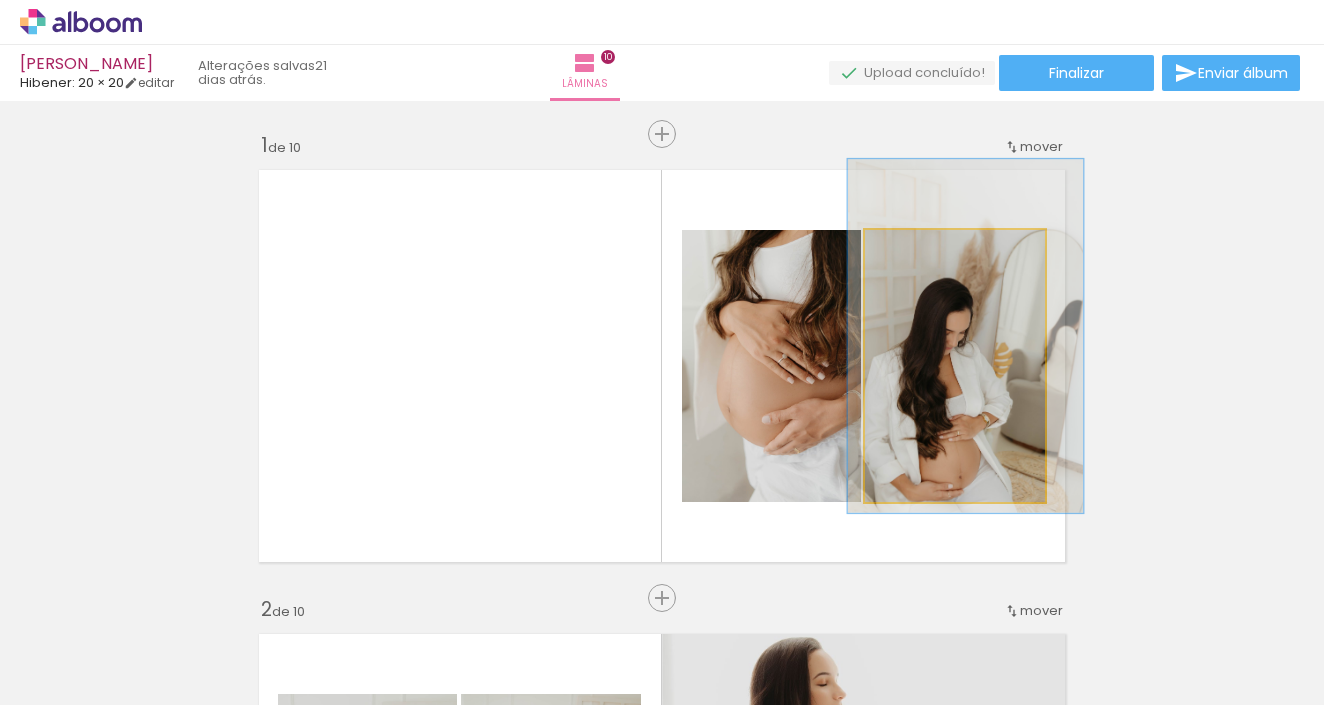 type on "130" 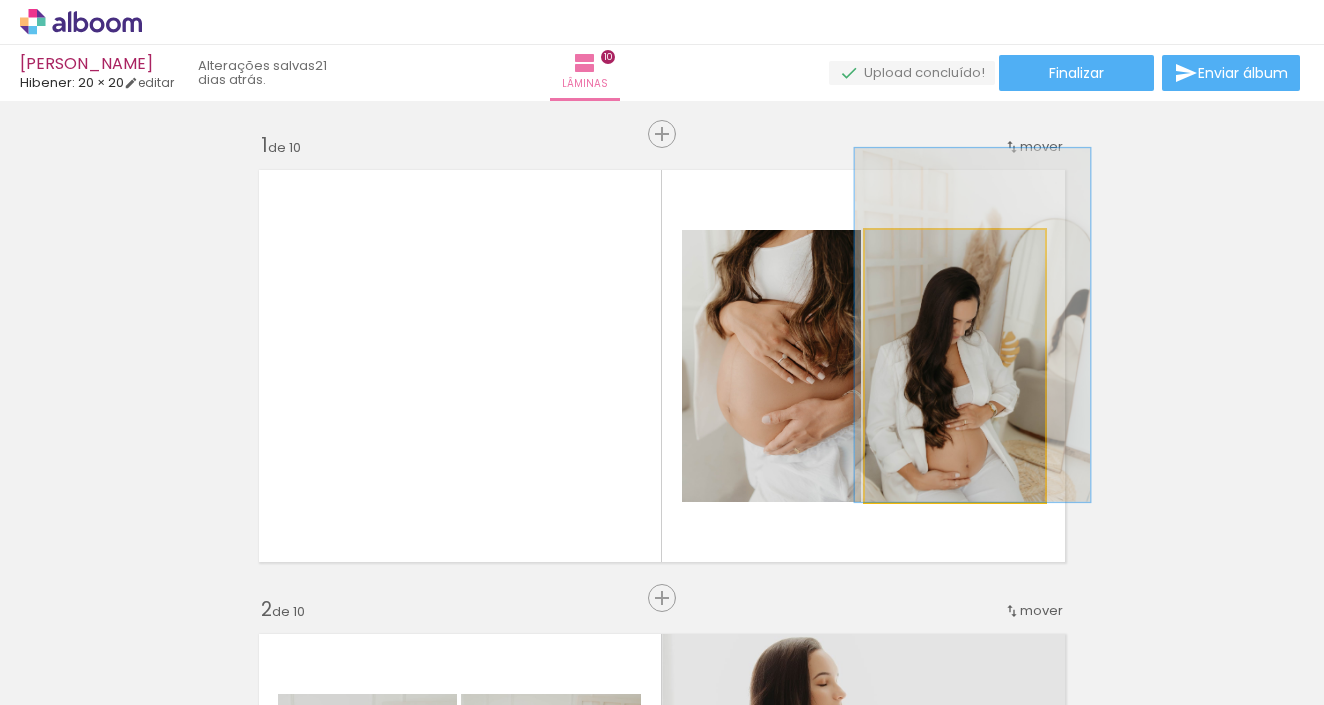 drag, startPoint x: 1006, startPoint y: 399, endPoint x: 1012, endPoint y: 385, distance: 15.231546 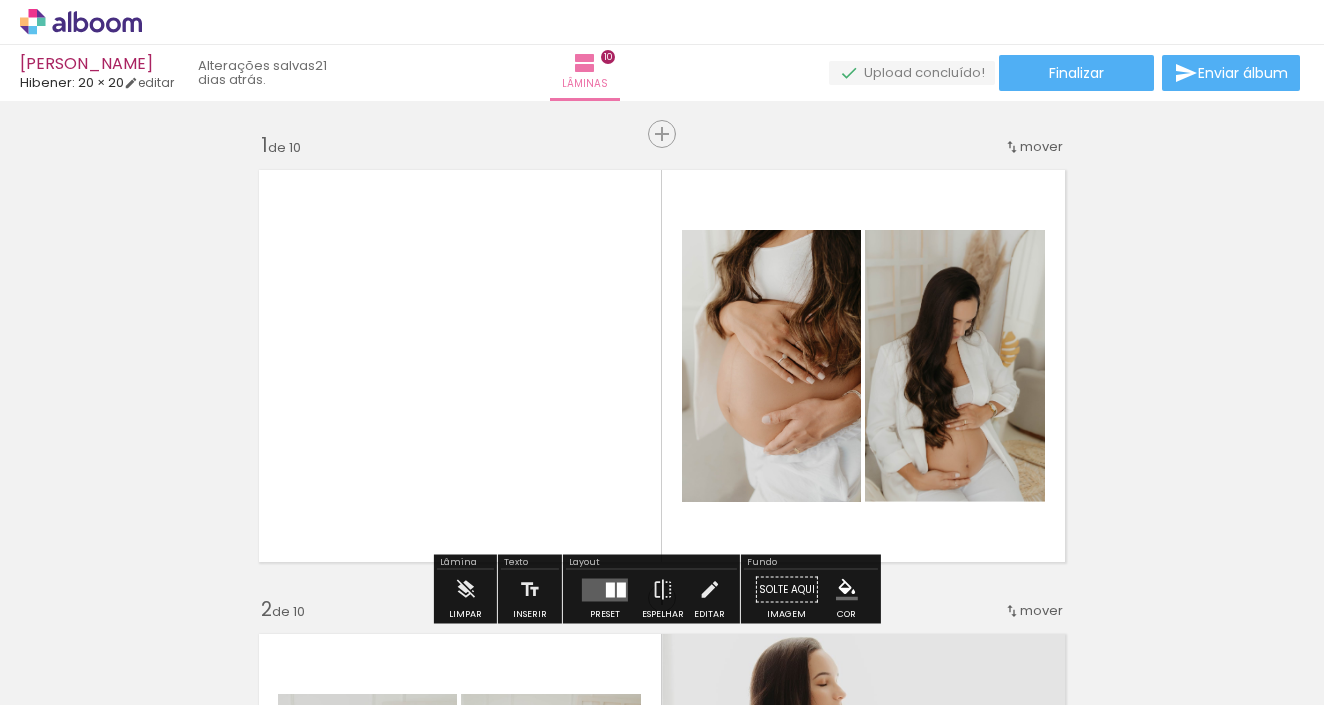 click on "Inserir lâmina 1  de 10  Inserir lâmina 2  de 10  Inserir lâmina 3  de 10  Inserir lâmina 4  de 10  Inserir lâmina 5  de 10  Inserir lâmina 6  de 10  Inserir lâmina 7  de 10  Inserir lâmina 8  de 10  Inserir lâmina 9  de 10  Inserir lâmina 10  de 10" at bounding box center [662, 2660] 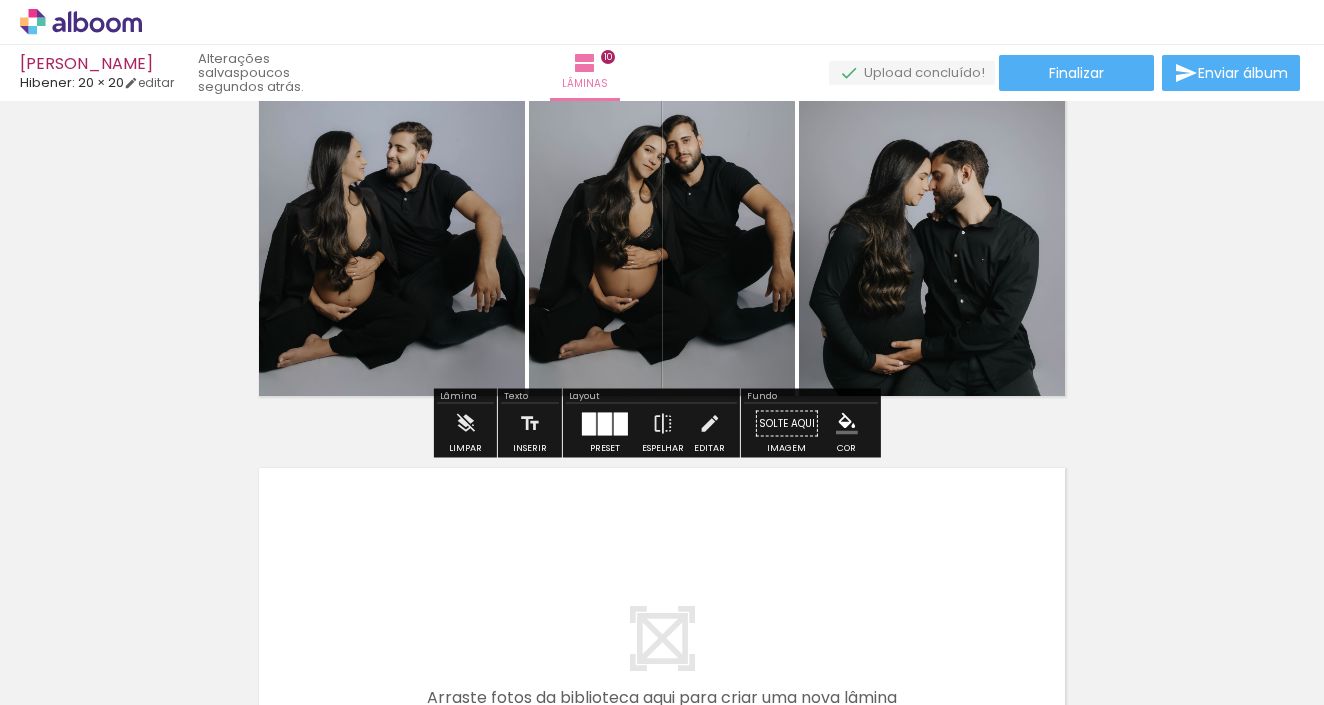 scroll, scrollTop: 4184, scrollLeft: 0, axis: vertical 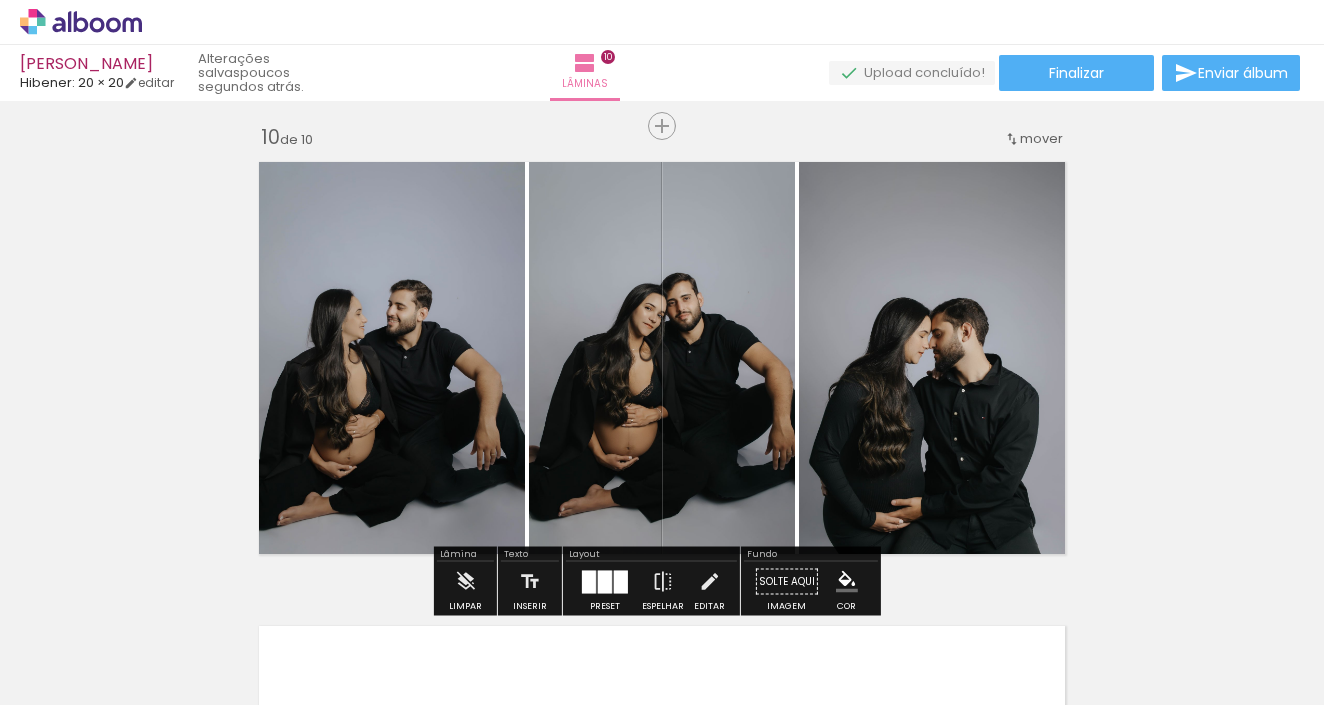 click 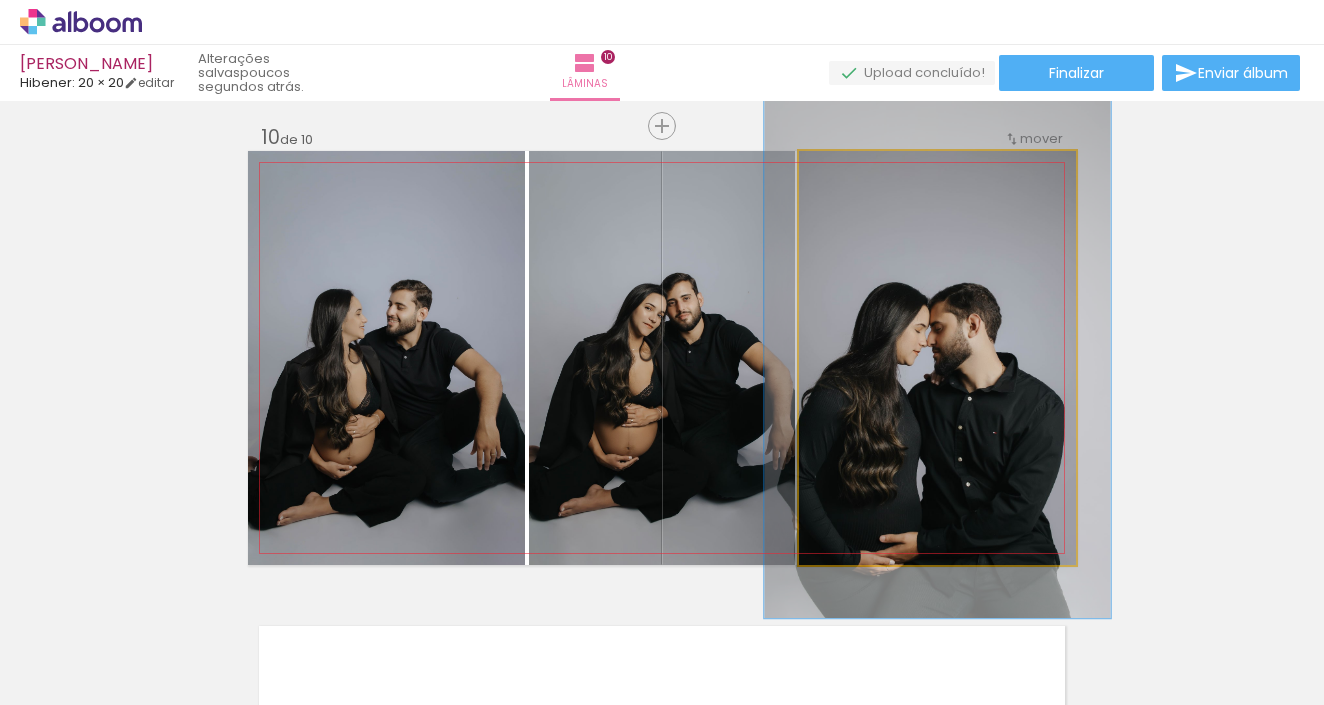 drag, startPoint x: 842, startPoint y: 173, endPoint x: 860, endPoint y: 168, distance: 18.681541 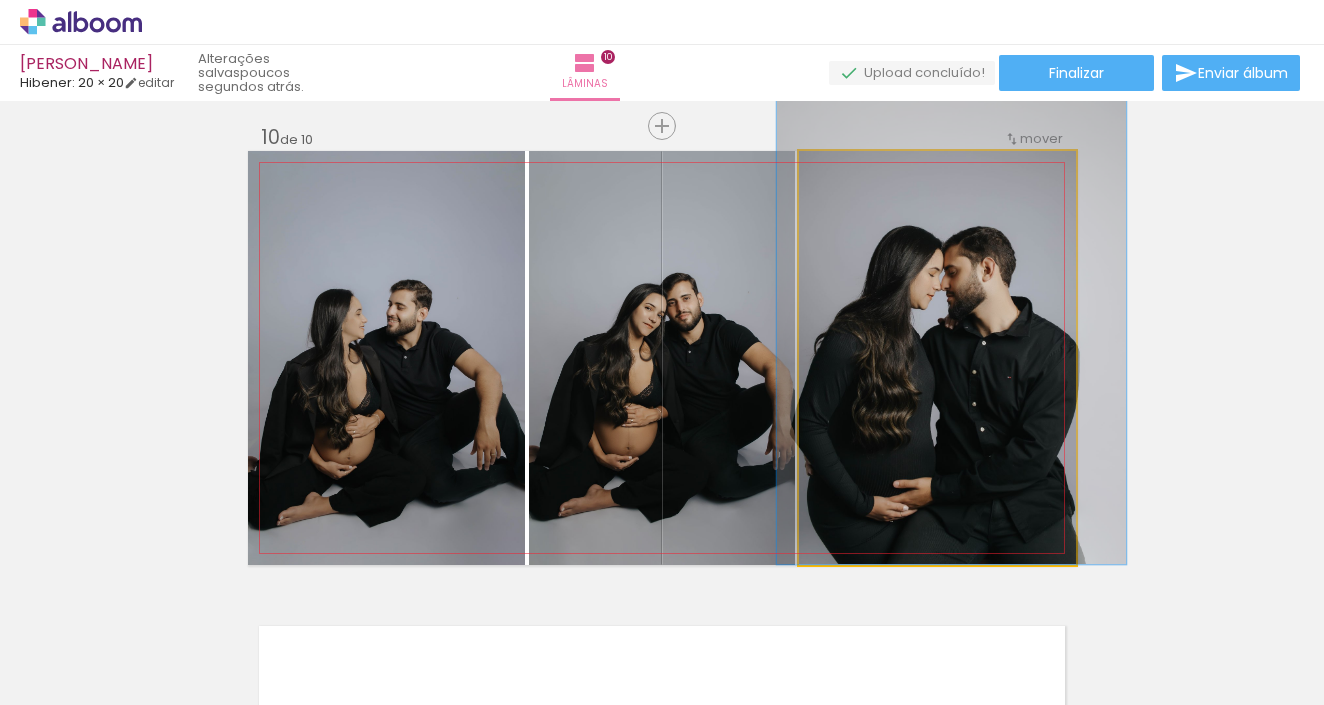drag, startPoint x: 958, startPoint y: 377, endPoint x: 973, endPoint y: 292, distance: 86.313385 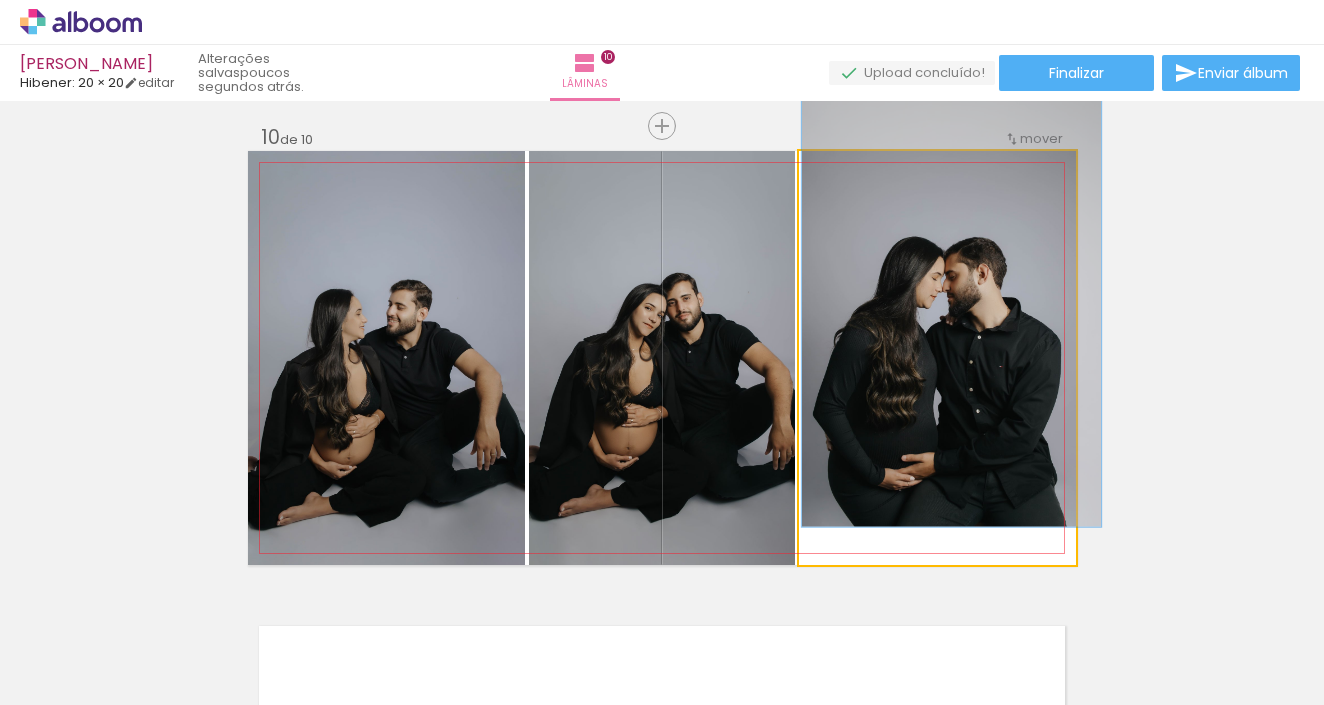 drag, startPoint x: 860, startPoint y: 171, endPoint x: 877, endPoint y: 219, distance: 50.92151 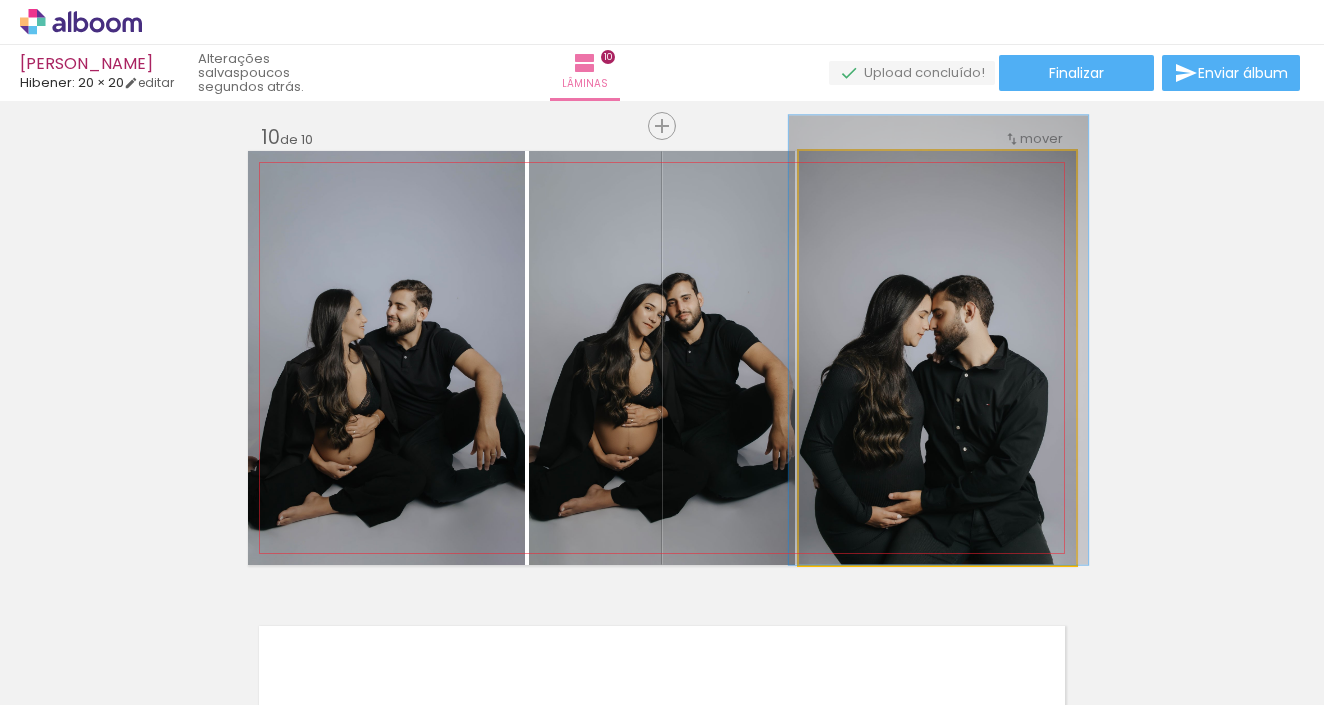 drag, startPoint x: 950, startPoint y: 314, endPoint x: 937, endPoint y: 336, distance: 25.553865 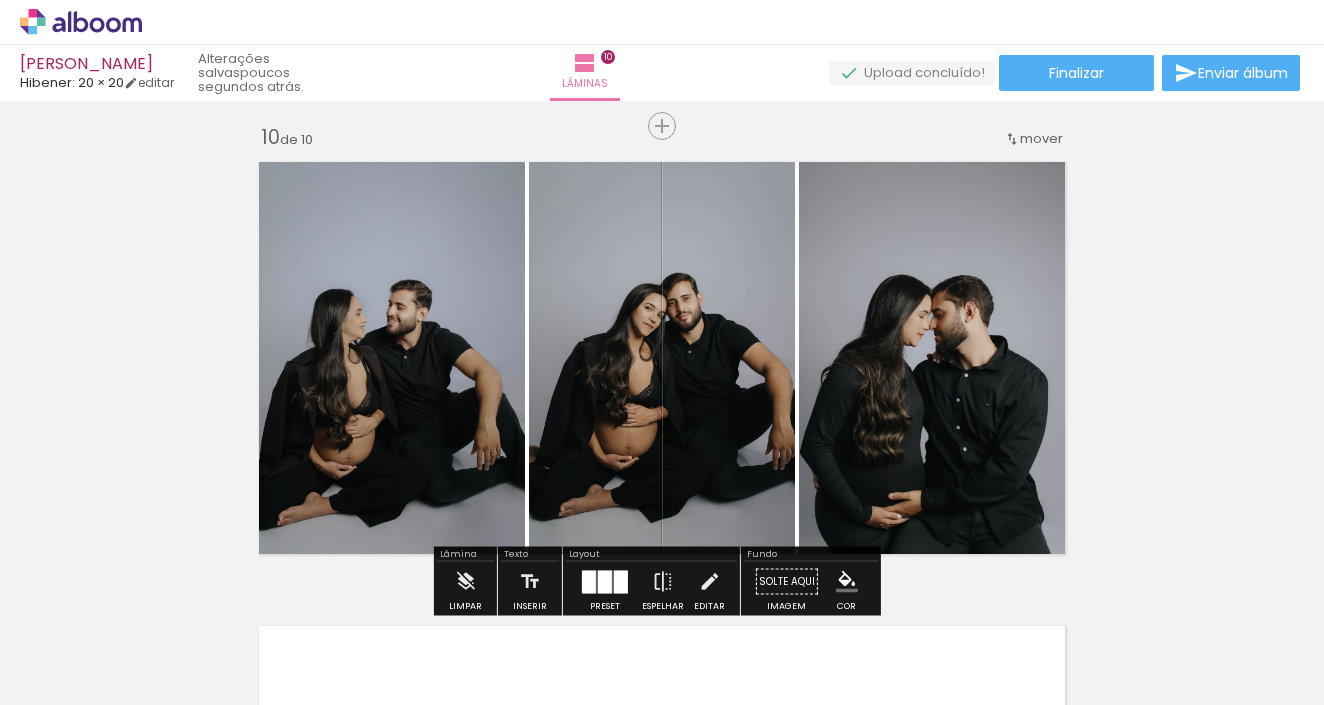 click on "Inserir lâmina 1  de 10  Inserir lâmina 2  de 10  Inserir lâmina 3  de 10  Inserir lâmina 4  de 10  Inserir lâmina 5  de 10  Inserir lâmina 6  de 10  Inserir lâmina 7  de 10  Inserir lâmina 8  de 10  Inserir lâmina 9  de 10  Inserir lâmina 10  de 10" at bounding box center [662, -1524] 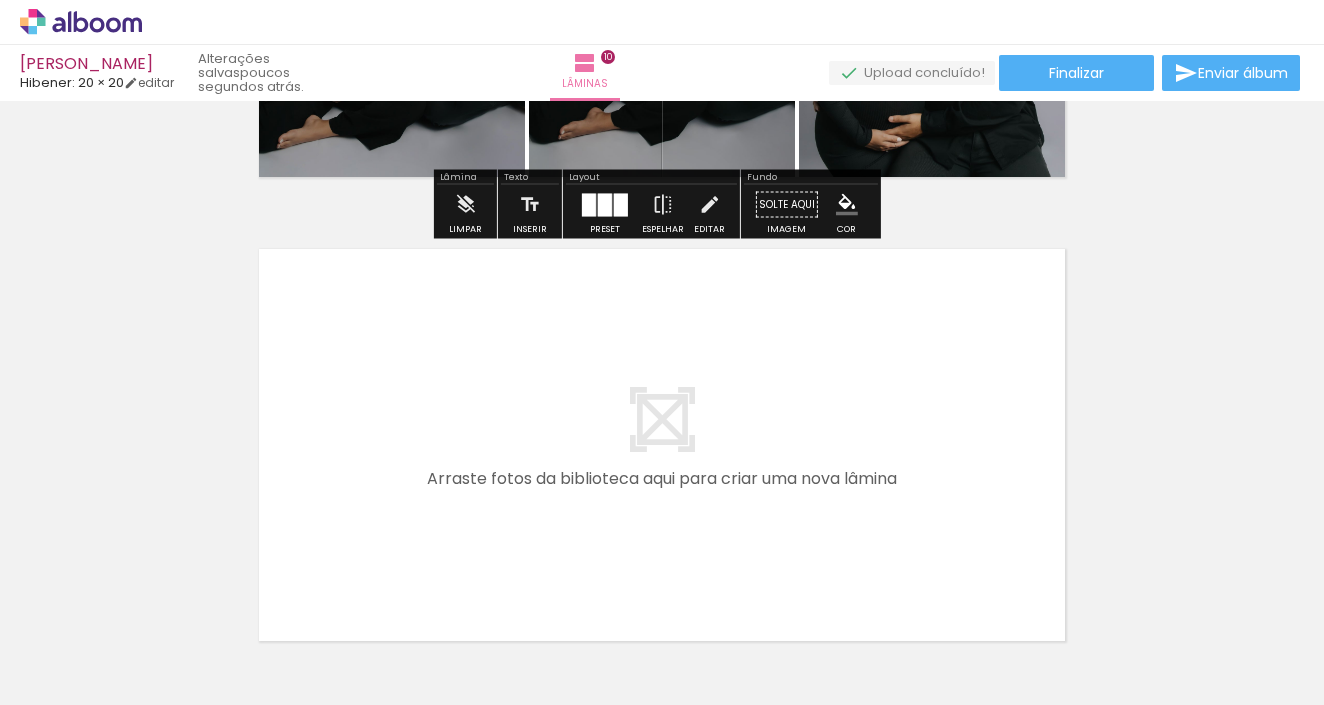 scroll, scrollTop: 4377, scrollLeft: 0, axis: vertical 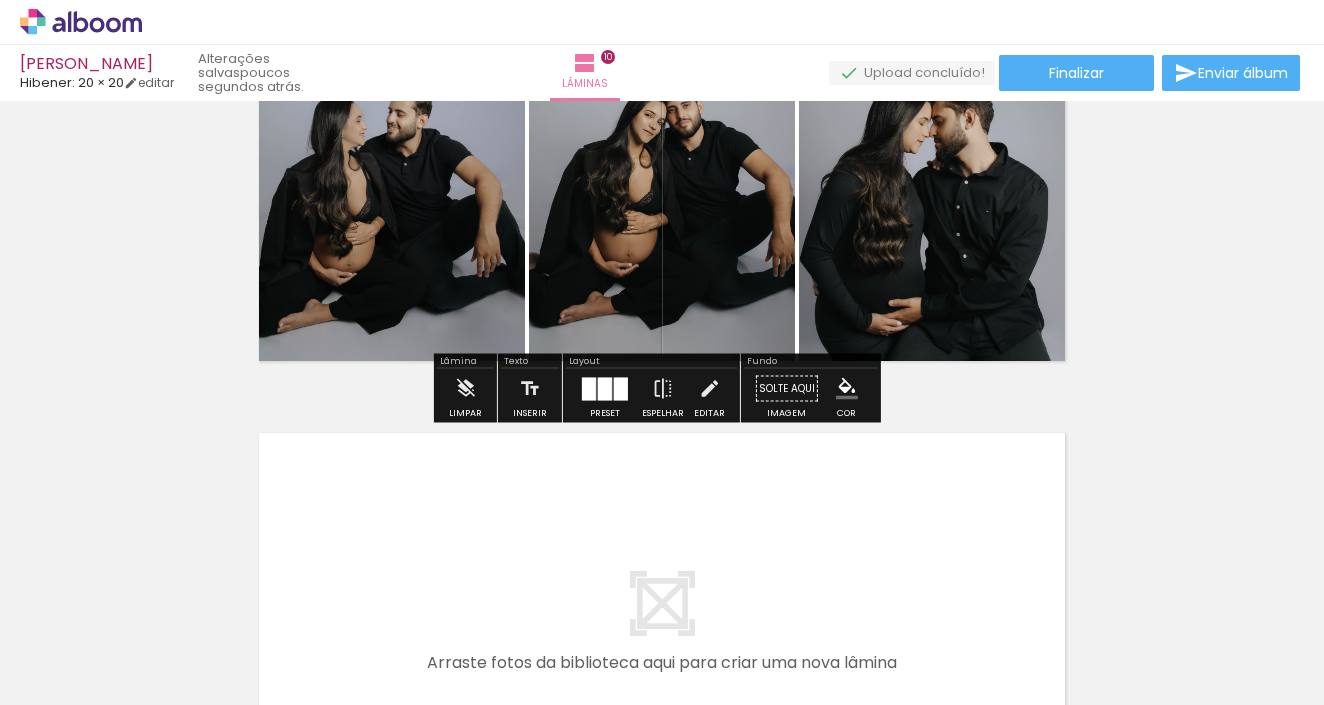 click 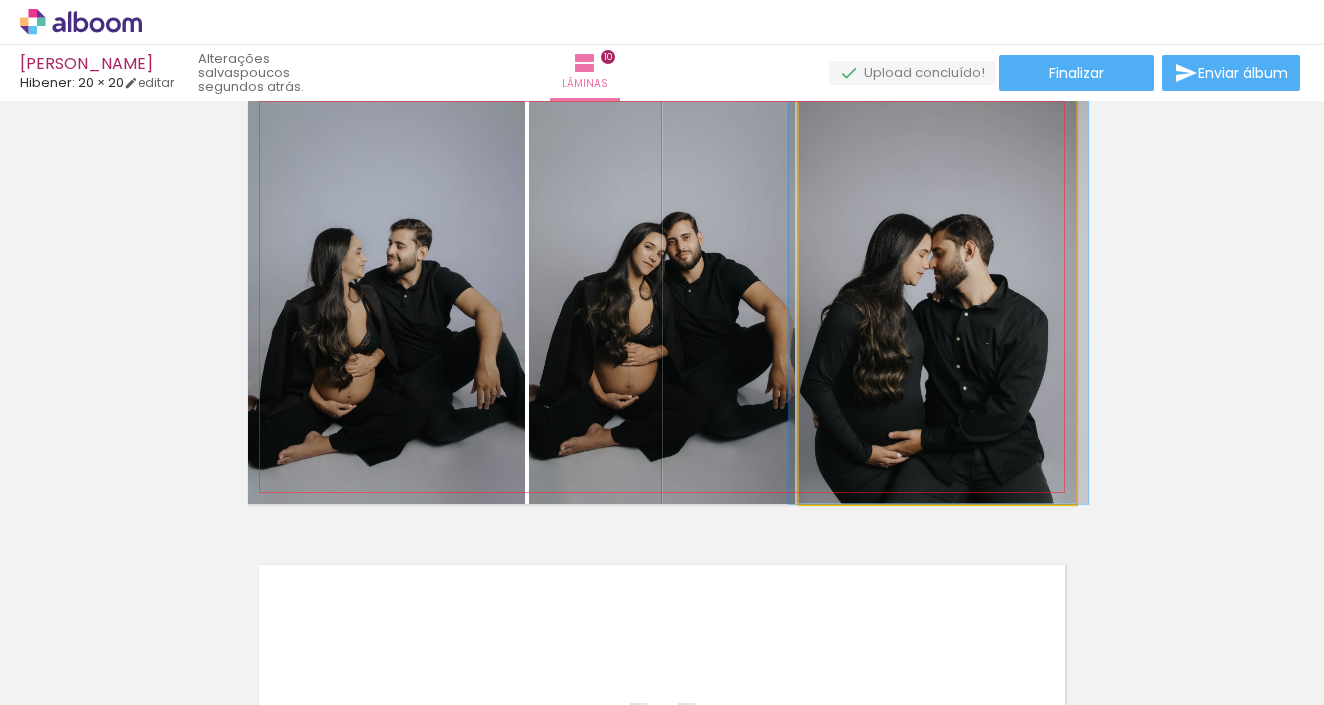 drag, startPoint x: 952, startPoint y: 307, endPoint x: 901, endPoint y: 230, distance: 92.358 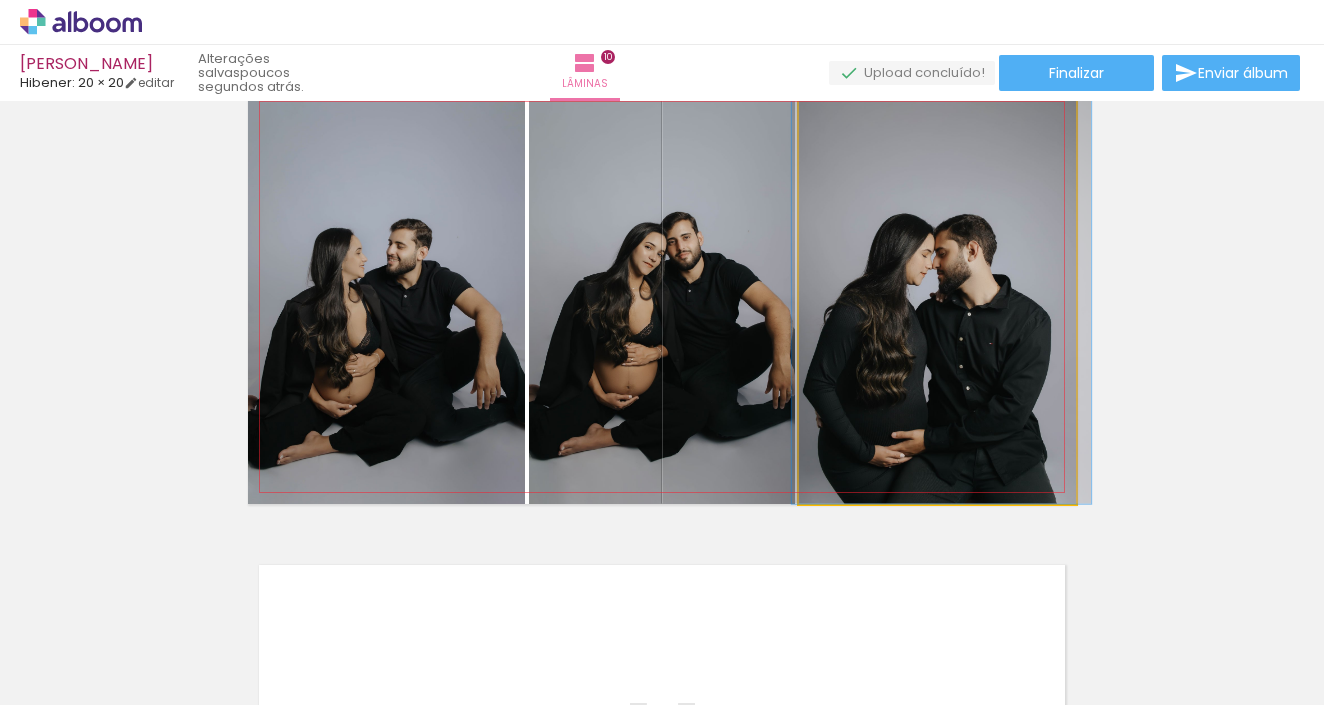drag, startPoint x: 931, startPoint y: 235, endPoint x: 934, endPoint y: 208, distance: 27.166155 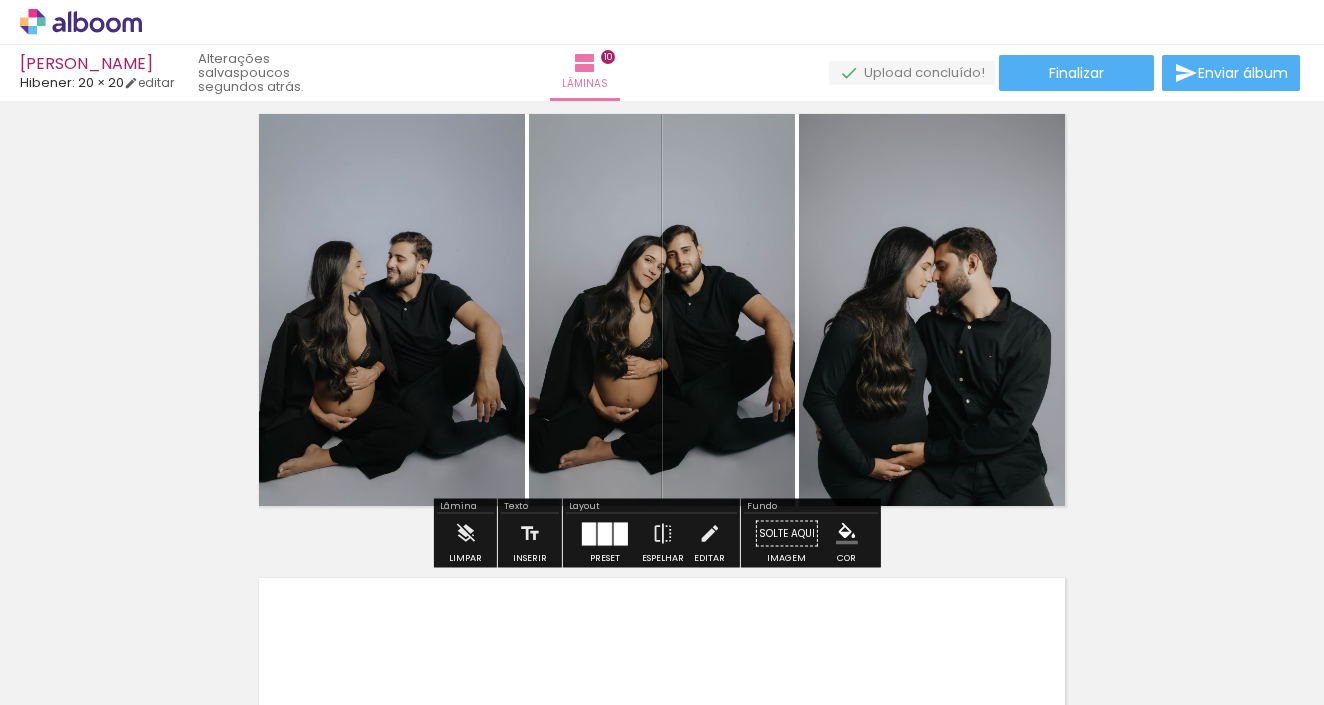 scroll, scrollTop: 4217, scrollLeft: 0, axis: vertical 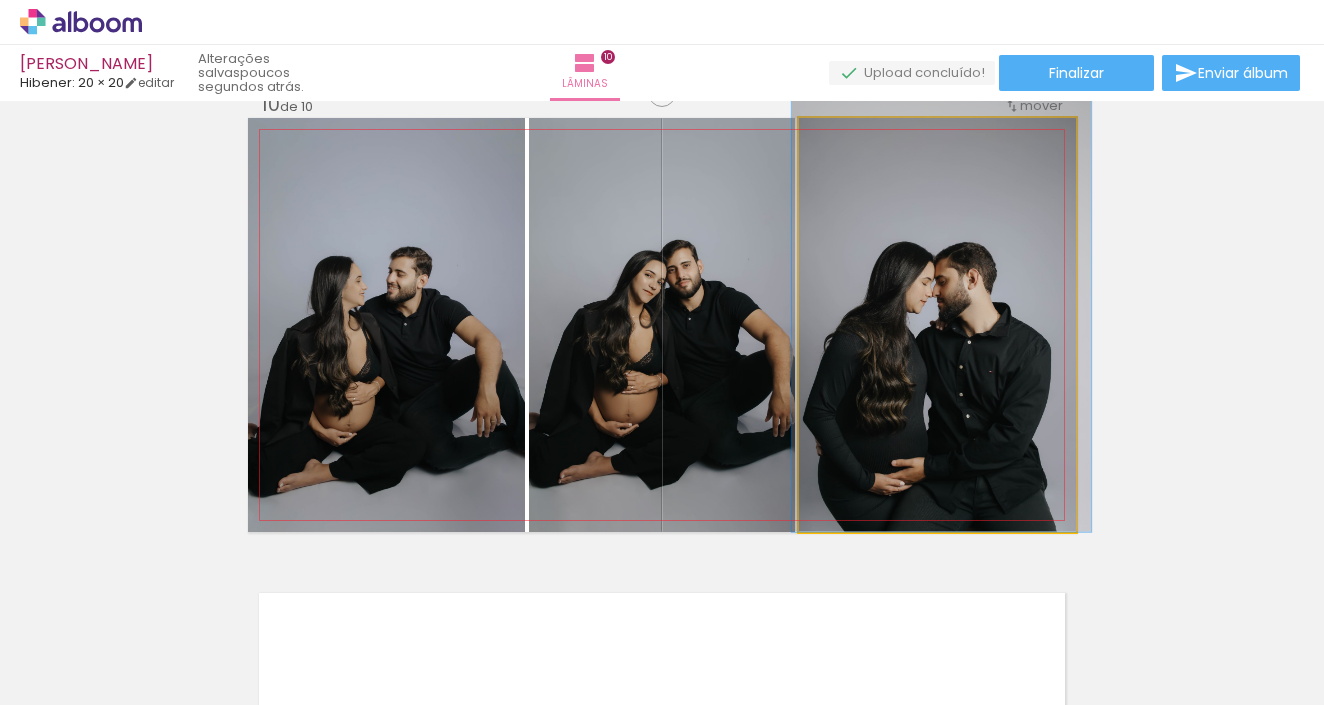 click at bounding box center [852, 139] 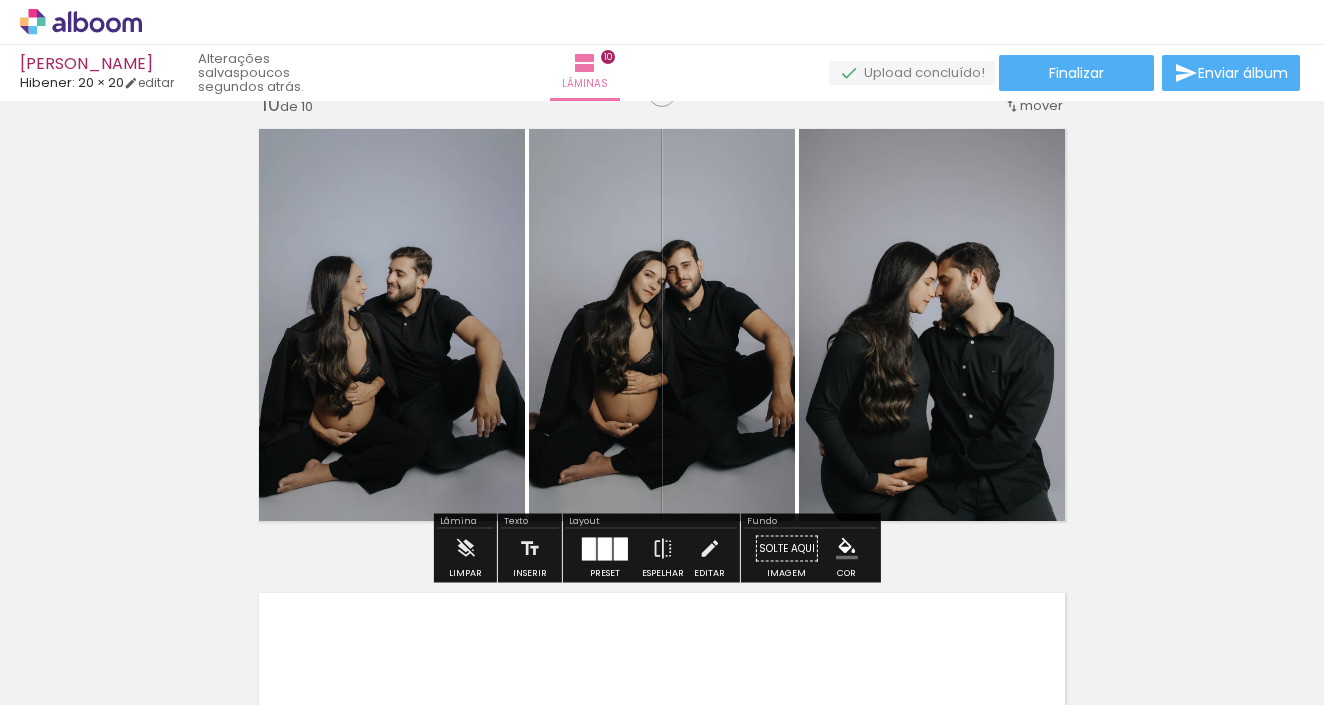 click on "Inserir lâmina 1  de 10  Inserir lâmina 2  de 10  Inserir lâmina 3  de 10  Inserir lâmina 4  de 10  Inserir lâmina 5  de 10  Inserir lâmina 6  de 10  Inserir lâmina 7  de 10  Inserir lâmina 8  de 10  Inserir lâmina 9  de 10  Inserir lâmina 10  de 10" at bounding box center [662, -1557] 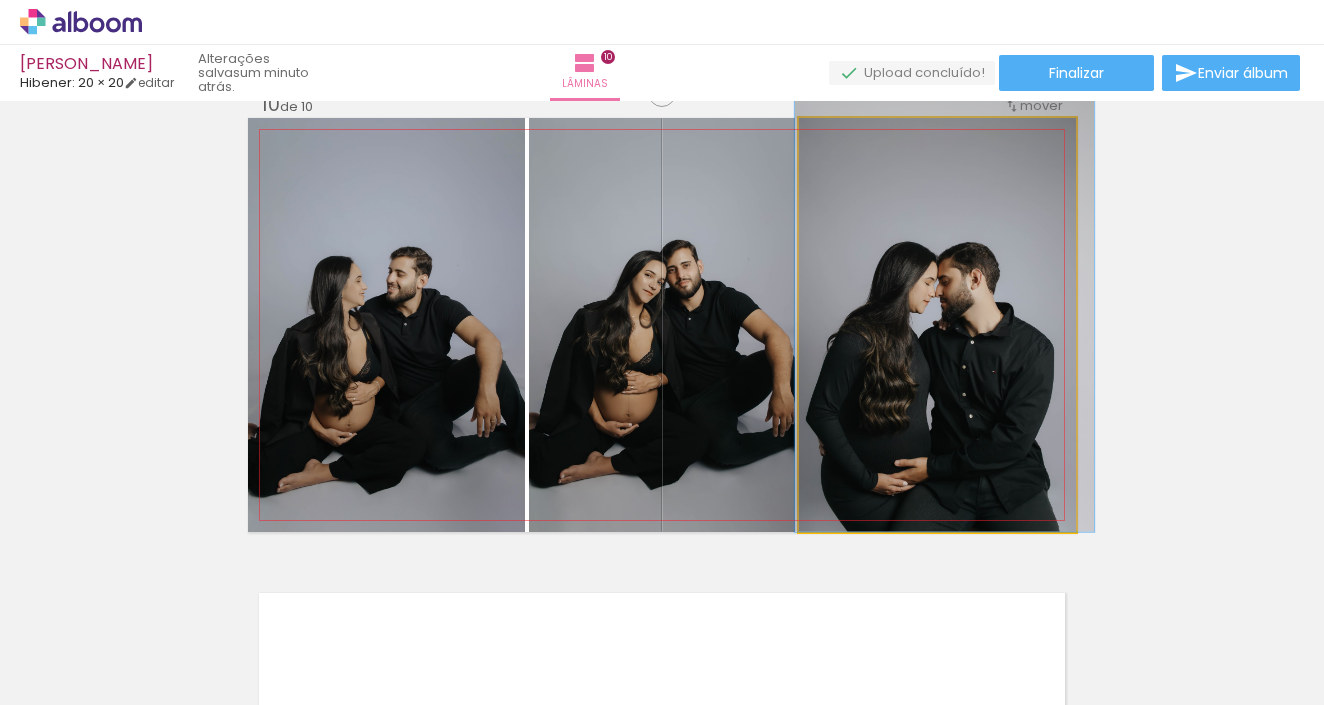 drag, startPoint x: 931, startPoint y: 270, endPoint x: 931, endPoint y: 254, distance: 16 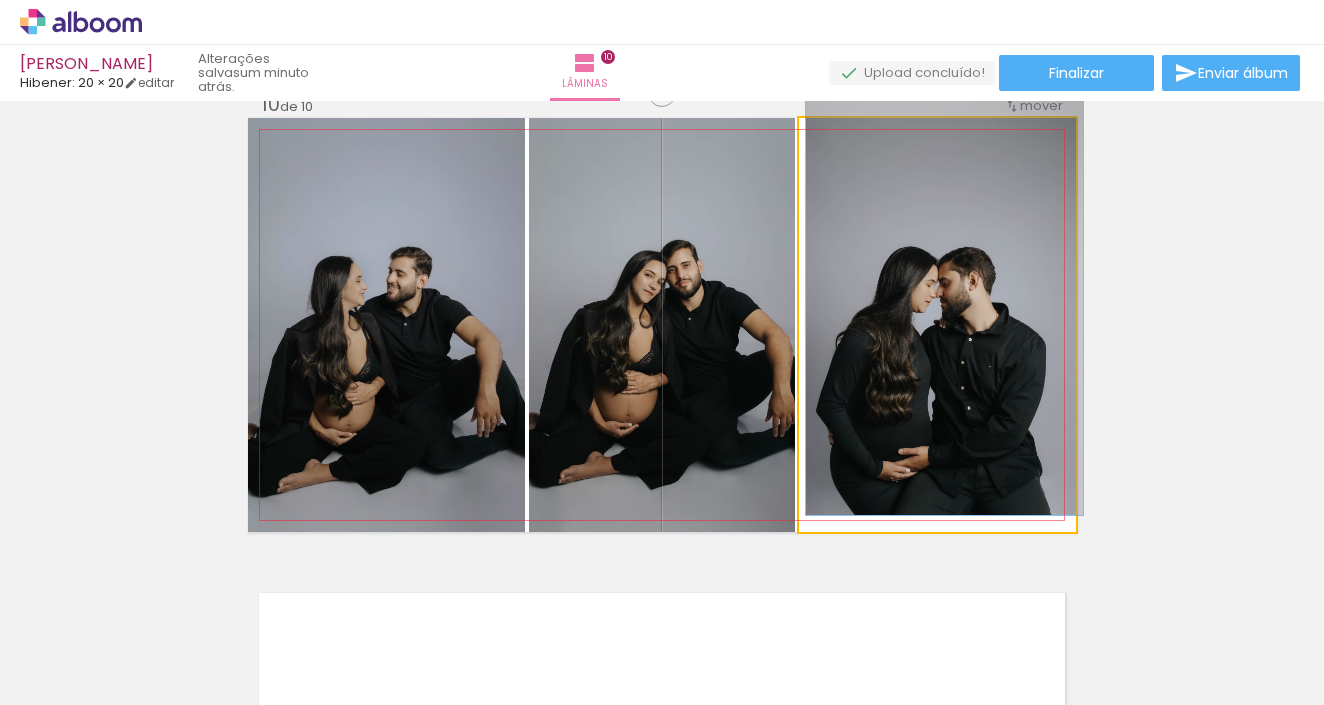 drag, startPoint x: 847, startPoint y: 138, endPoint x: 797, endPoint y: 134, distance: 50.159744 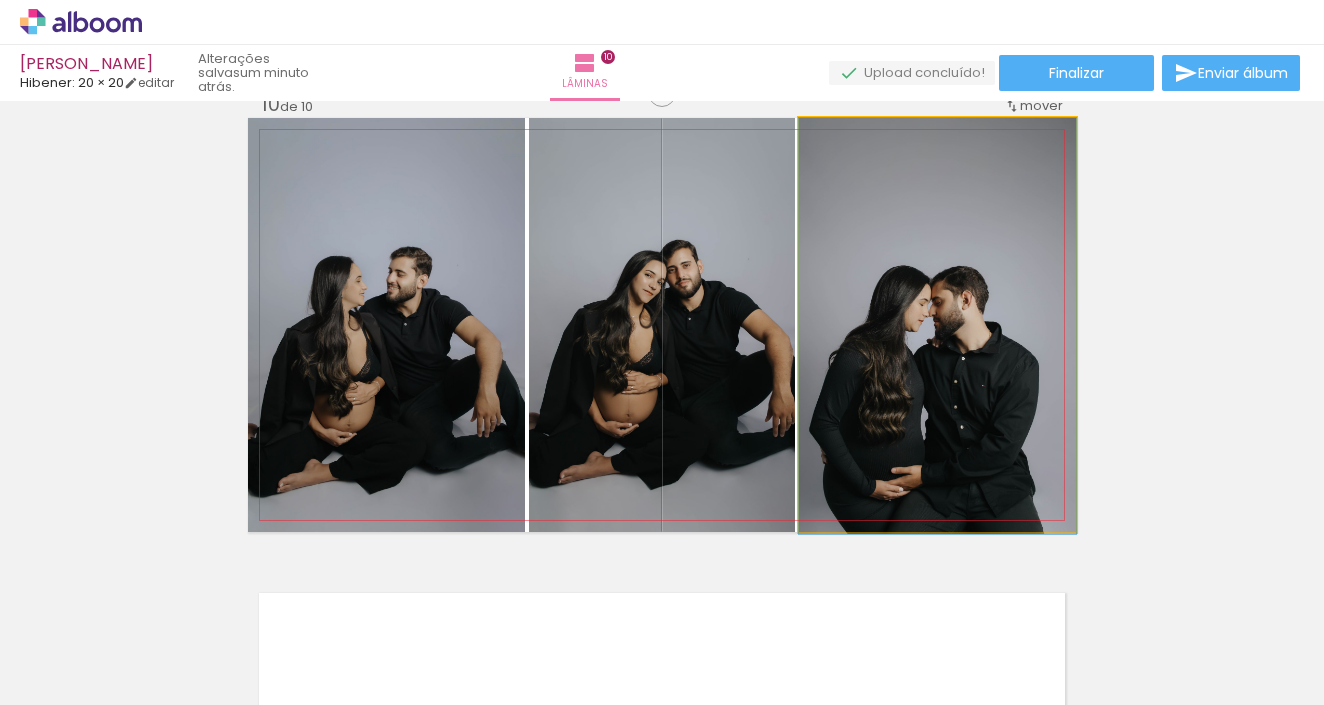 drag, startPoint x: 997, startPoint y: 394, endPoint x: 991, endPoint y: 424, distance: 30.594116 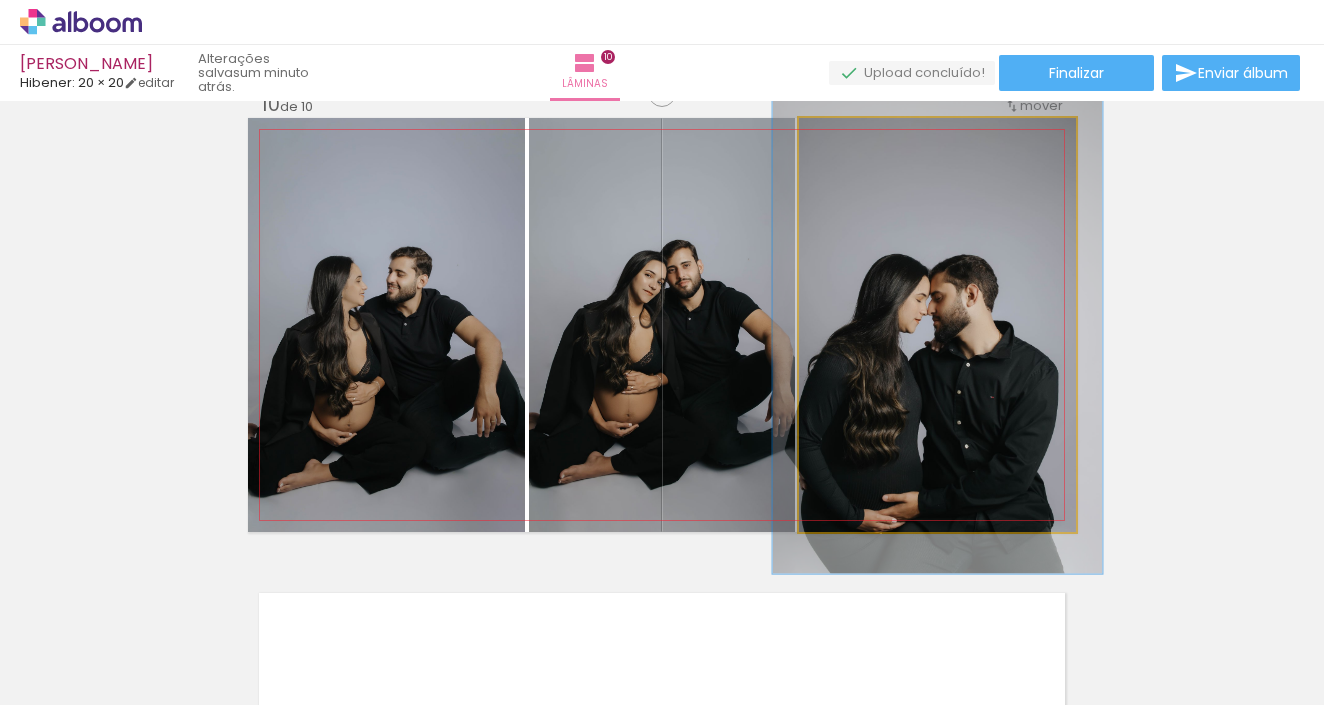 drag, startPoint x: 837, startPoint y: 142, endPoint x: 850, endPoint y: 141, distance: 13.038404 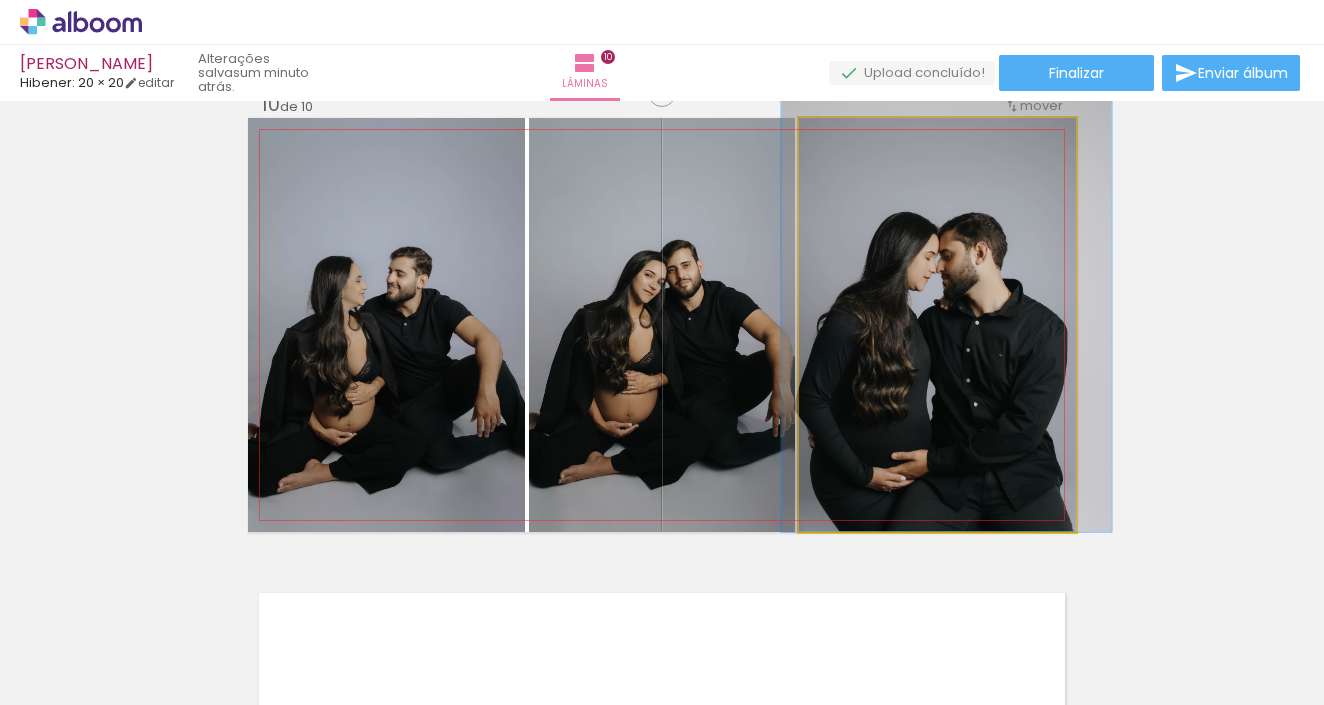 drag, startPoint x: 962, startPoint y: 314, endPoint x: 972, endPoint y: 252, distance: 62.801273 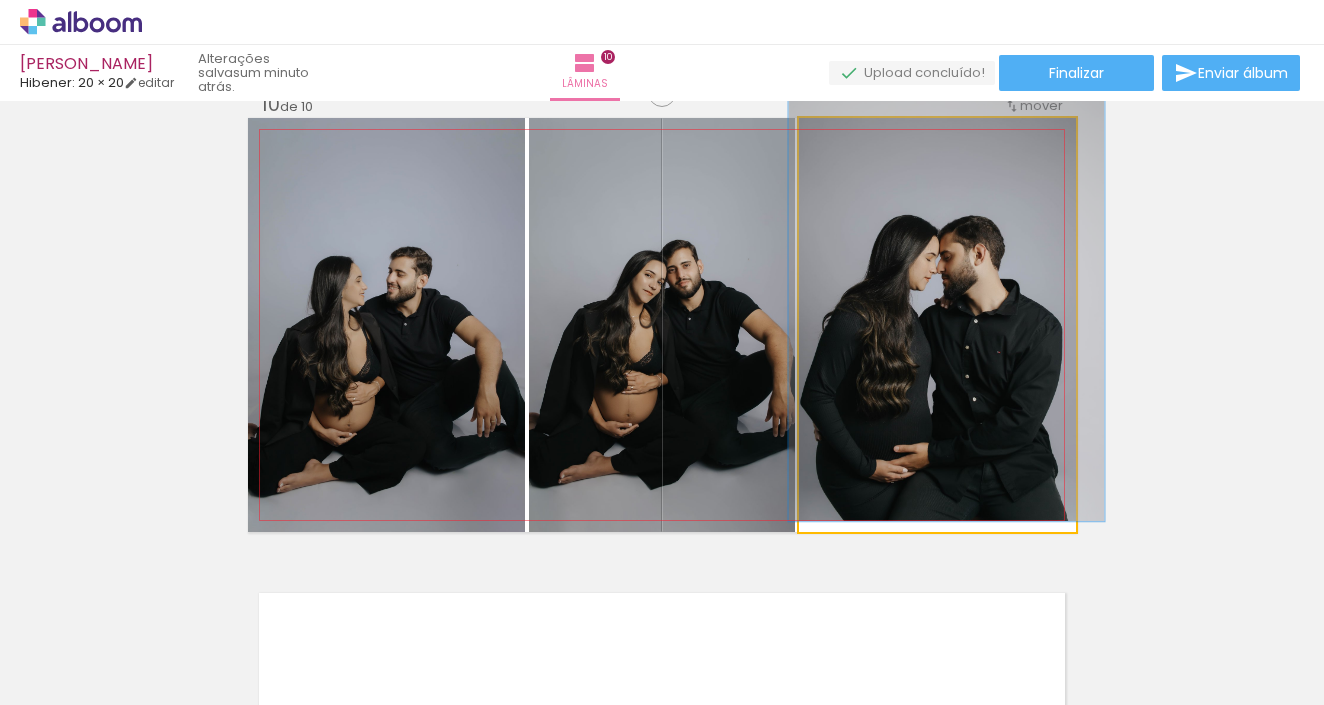 type on "114" 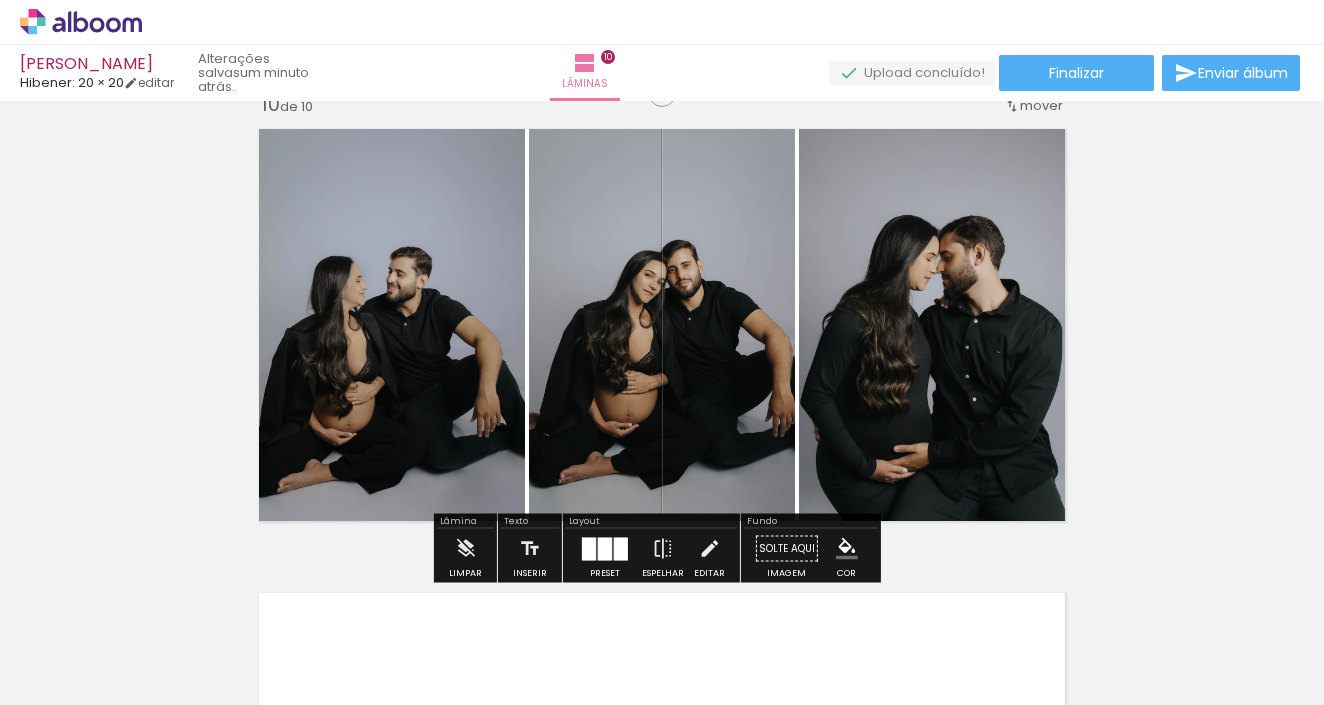 click on "Inserir lâmina 1  de 10  Inserir lâmina 2  de 10  Inserir lâmina 3  de 10  Inserir lâmina 4  de 10  Inserir lâmina 5  de 10  Inserir lâmina 6  de 10  Inserir lâmina 7  de 10  Inserir lâmina 8  de 10  Inserir lâmina 9  de 10  Inserir lâmina 10  de 10" at bounding box center (662, -1557) 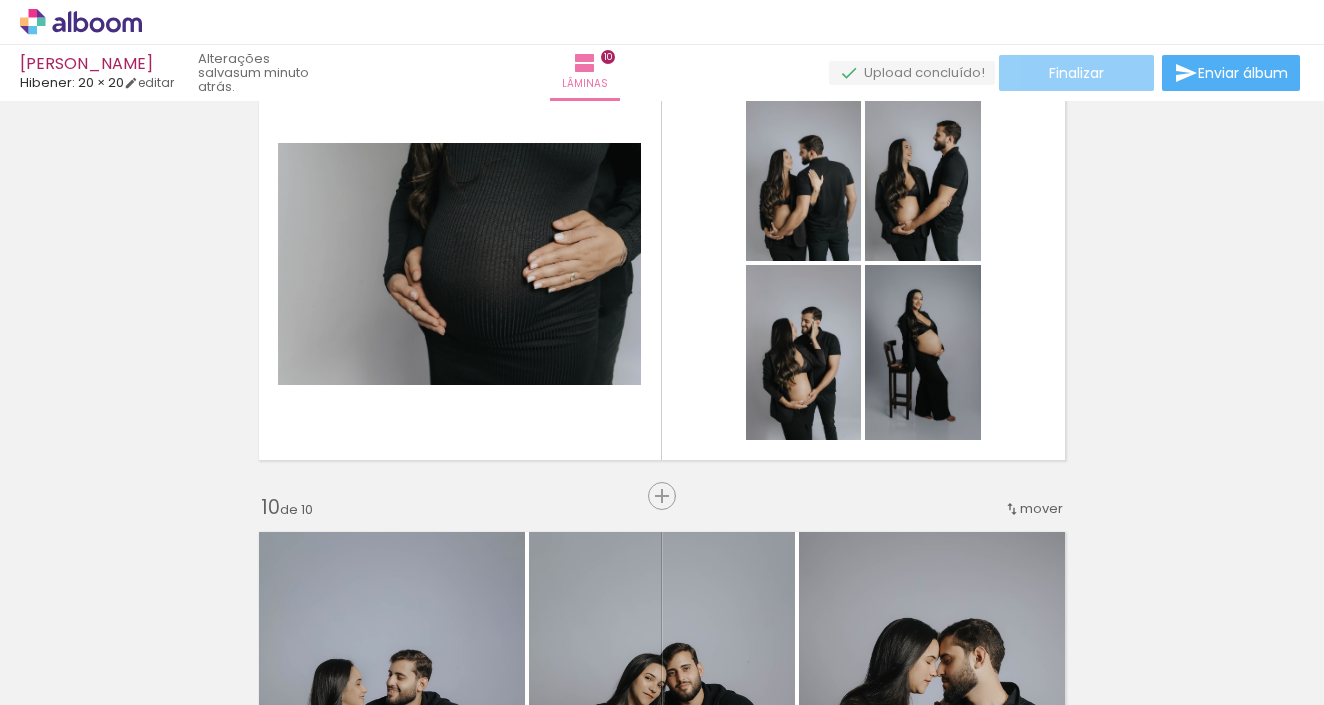 click on "Finalizar" 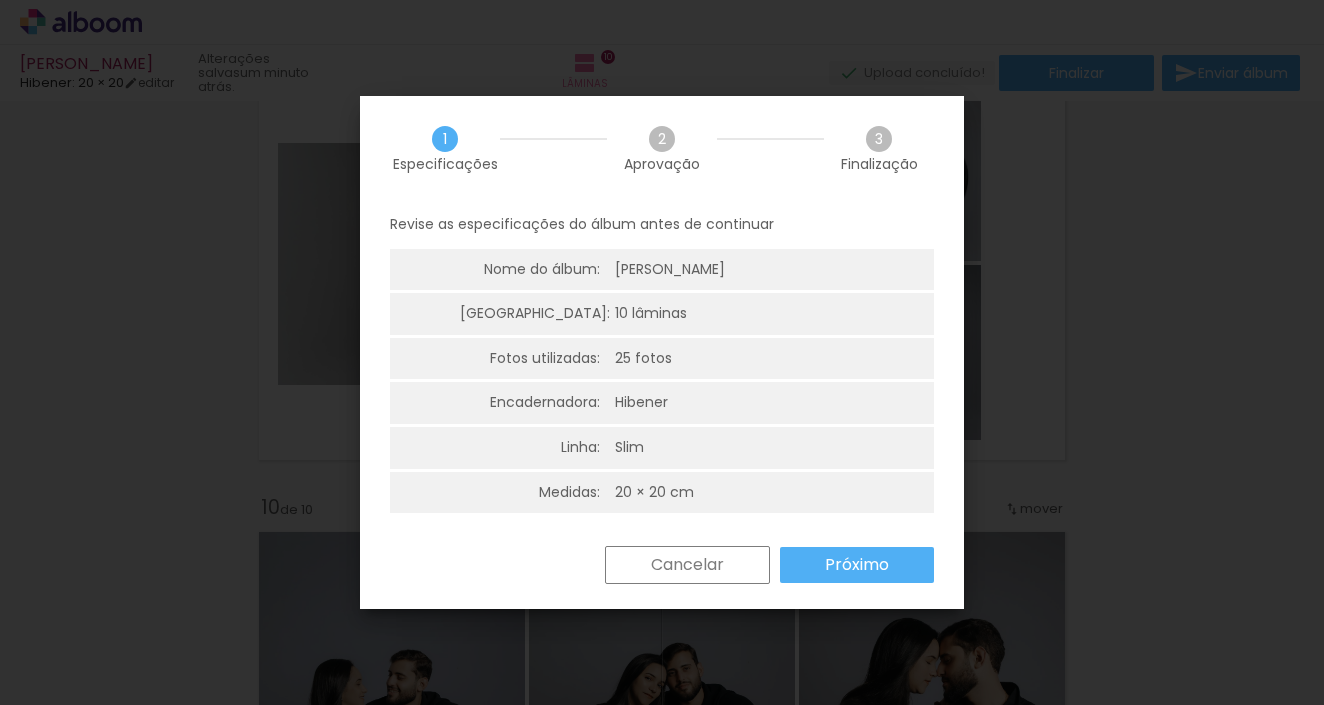 scroll, scrollTop: 1, scrollLeft: 0, axis: vertical 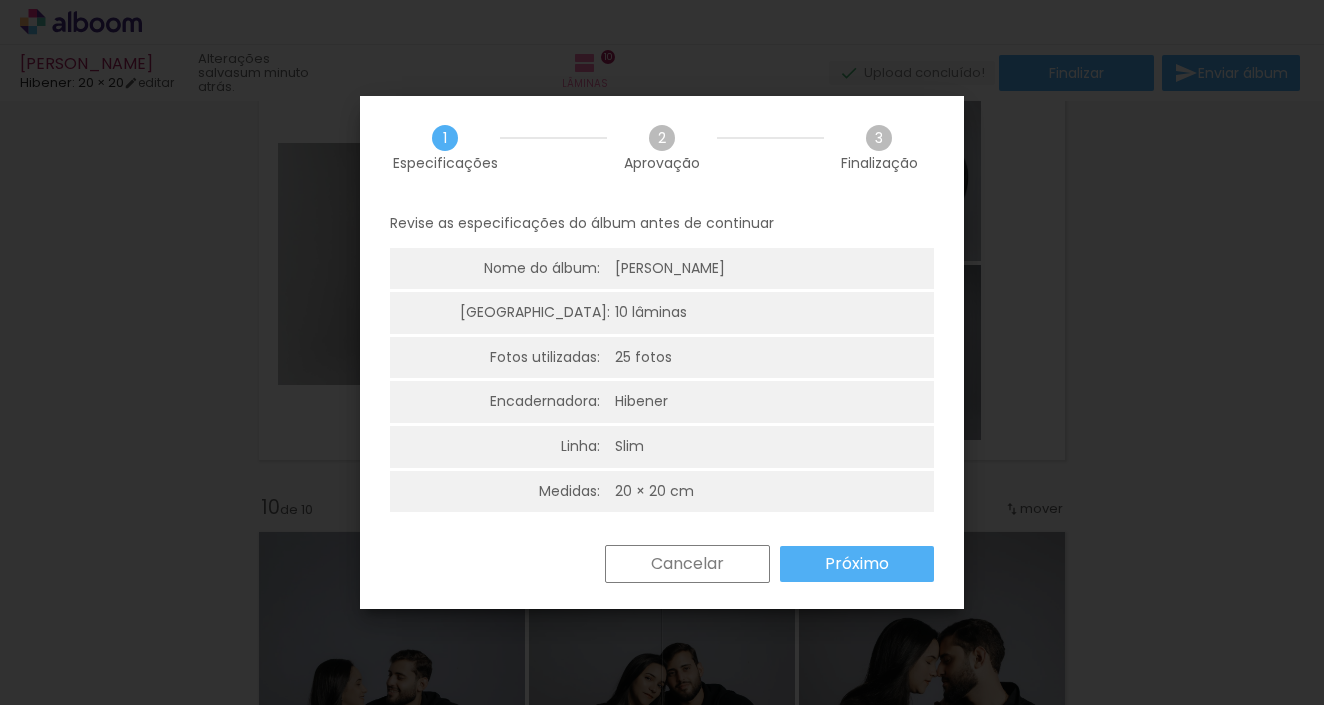 drag, startPoint x: 849, startPoint y: 560, endPoint x: 829, endPoint y: 531, distance: 35.22783 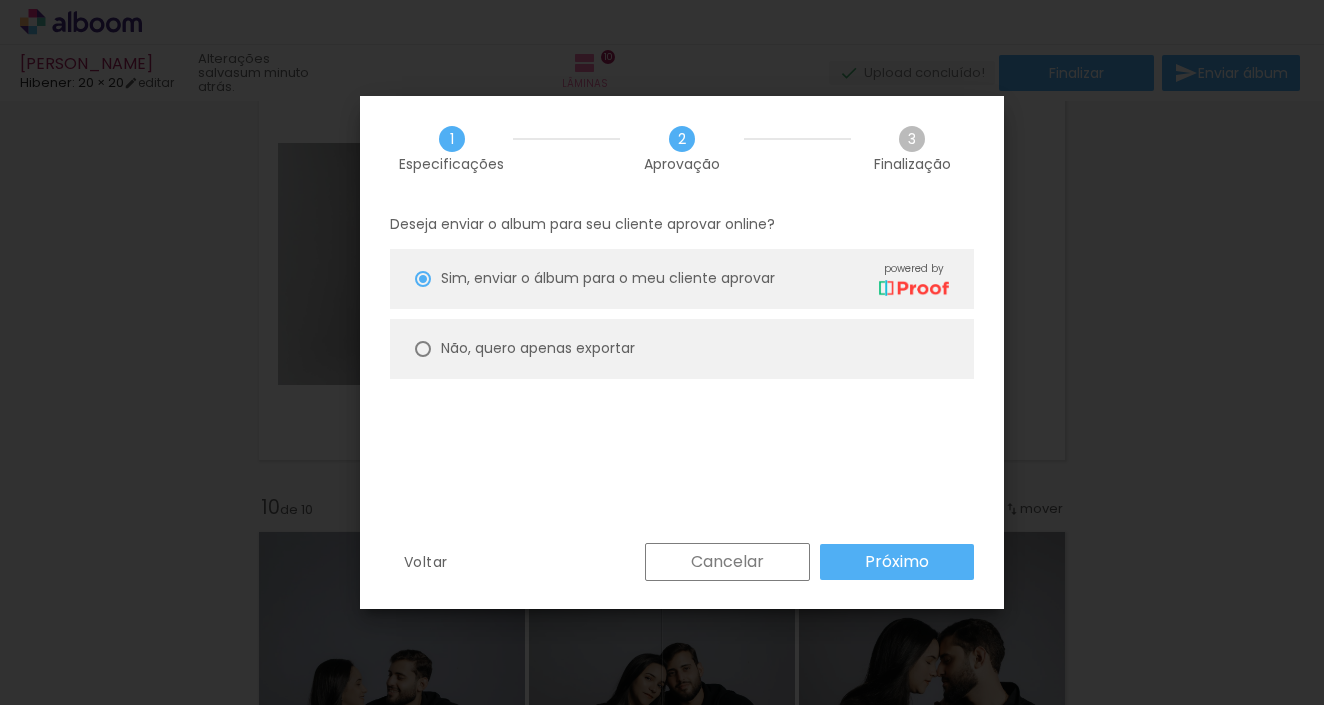 click on "Não, quero apenas exportar" at bounding box center [0, 0] 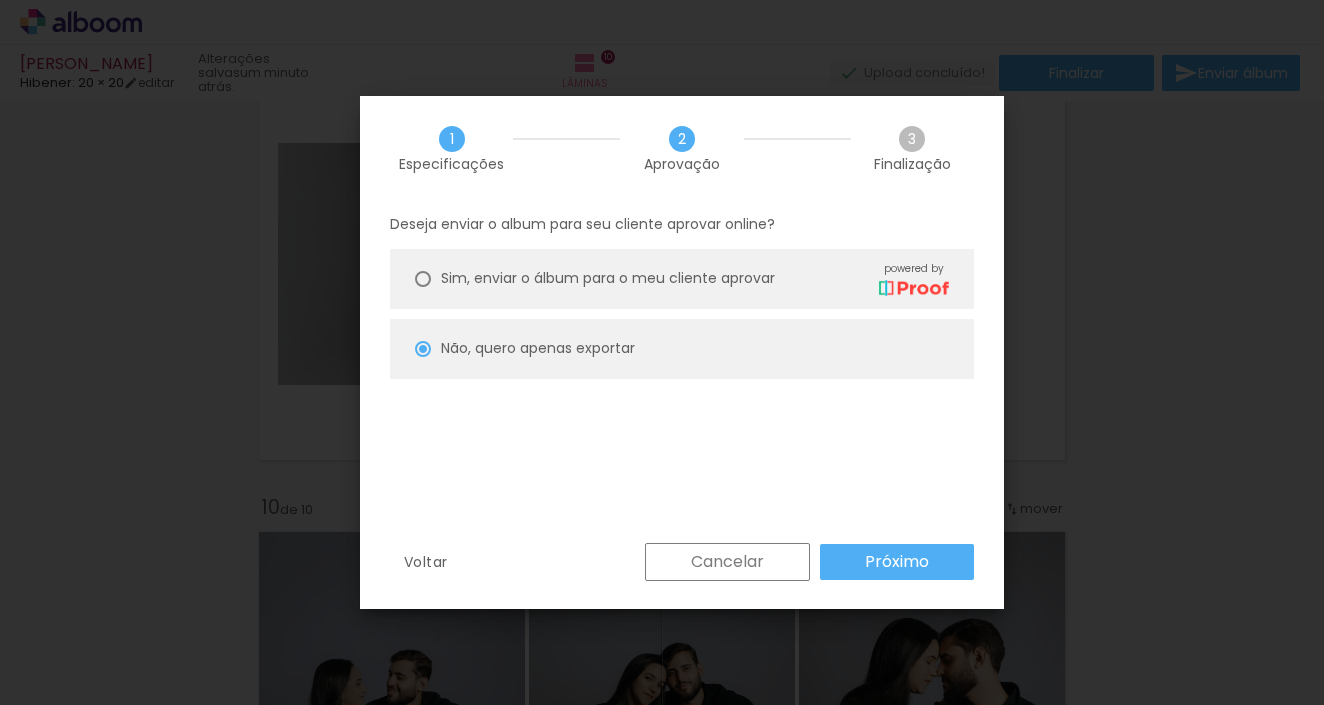 click on "Próximo" at bounding box center [0, 0] 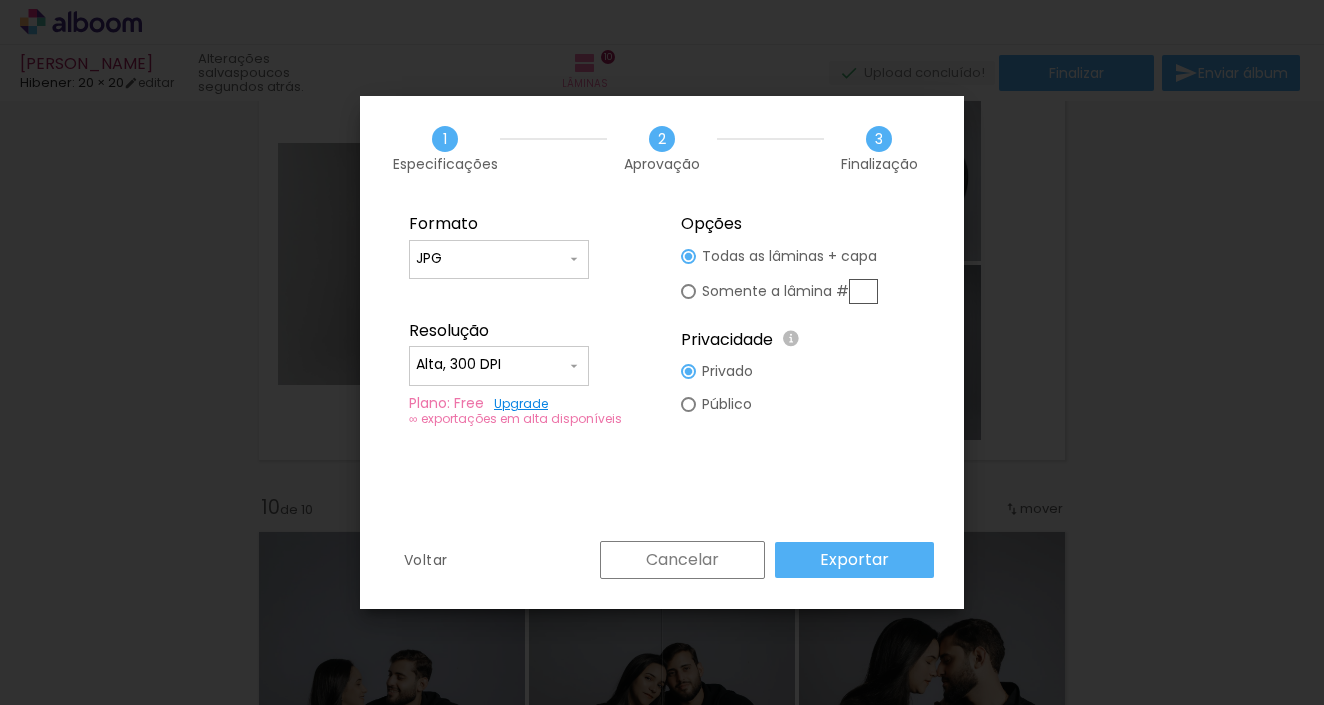 drag, startPoint x: 844, startPoint y: 558, endPoint x: 855, endPoint y: 532, distance: 28.231188 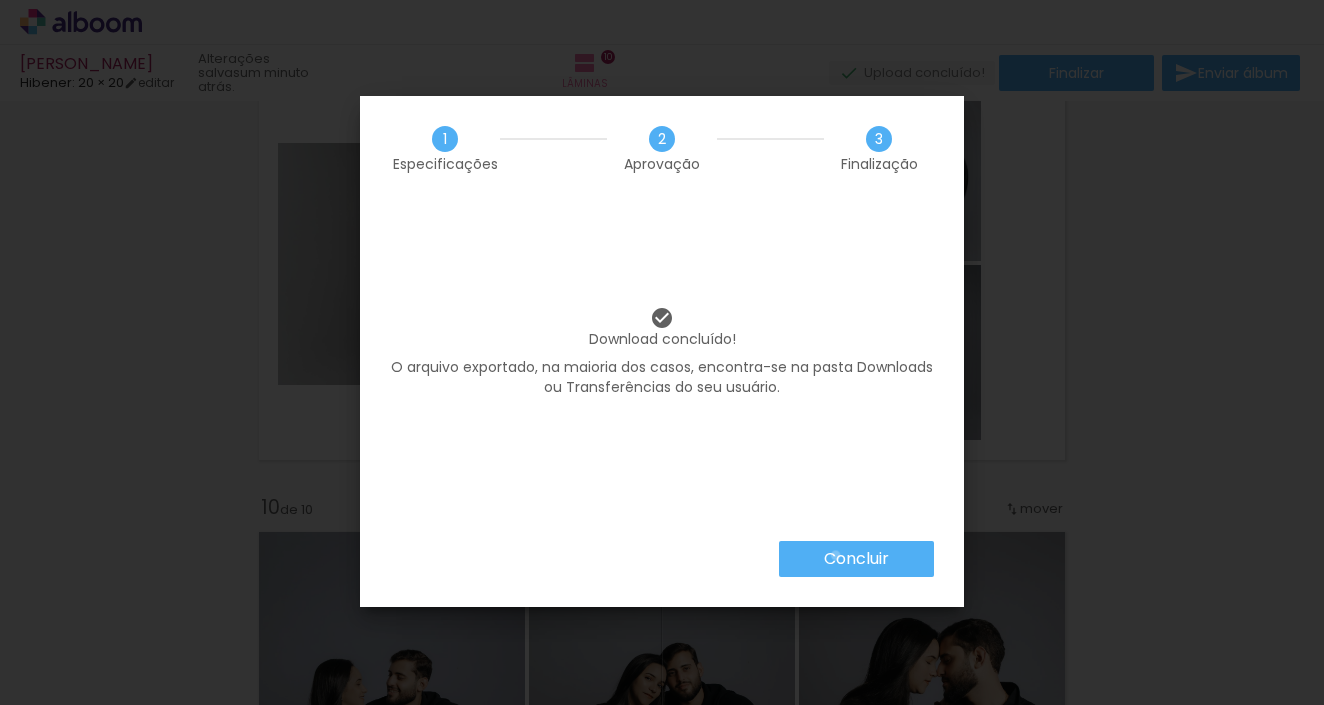 click on "Concluir" at bounding box center [0, 0] 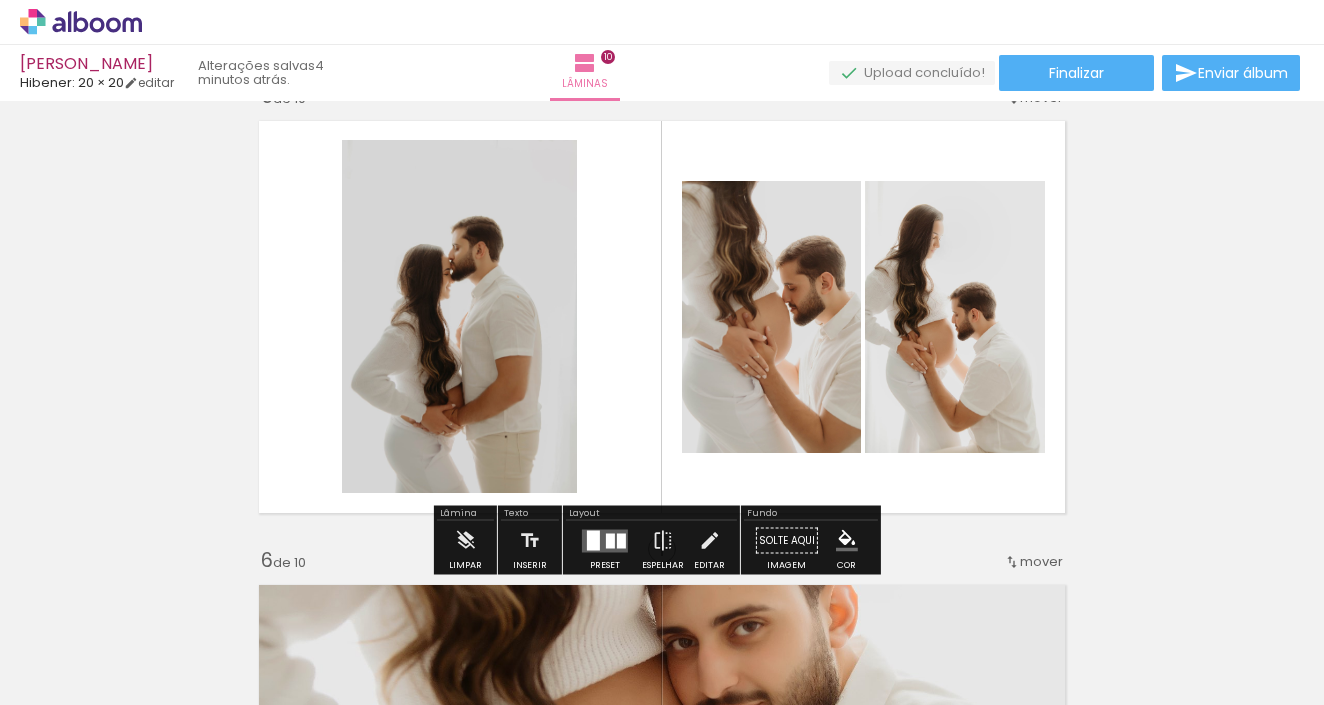 scroll, scrollTop: 956, scrollLeft: 0, axis: vertical 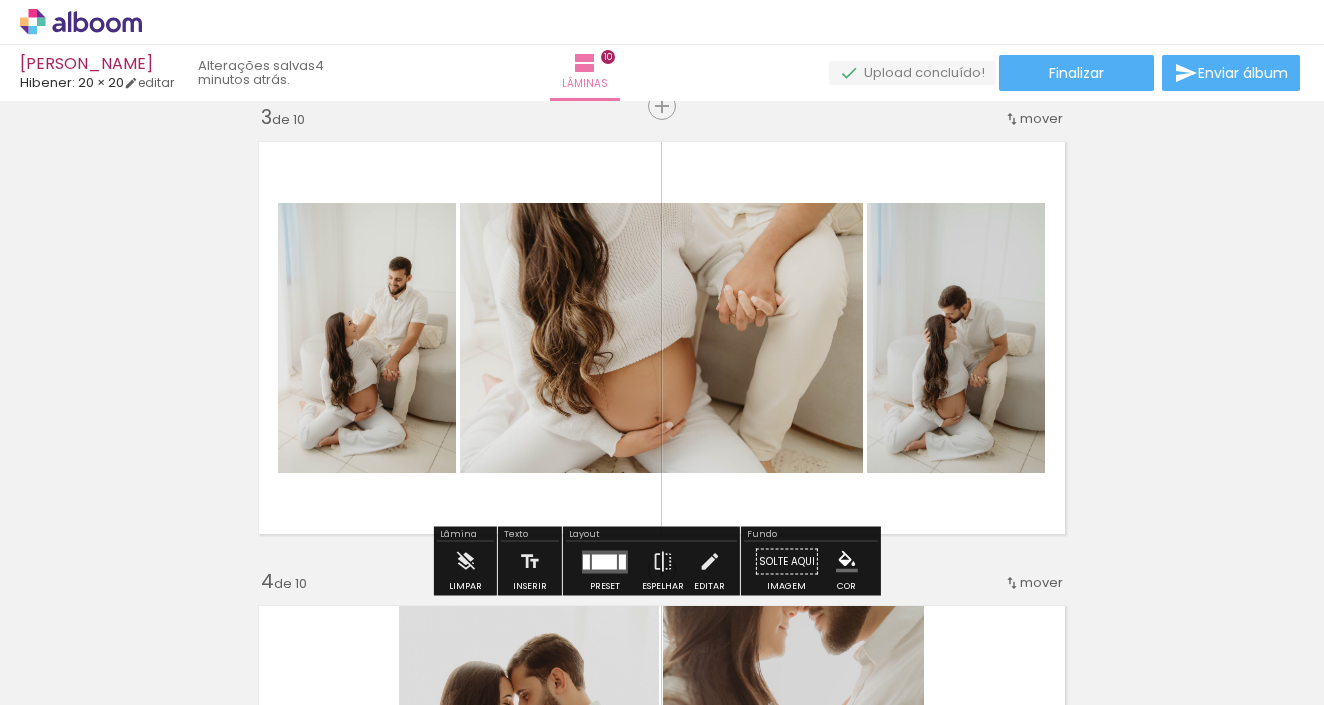 click 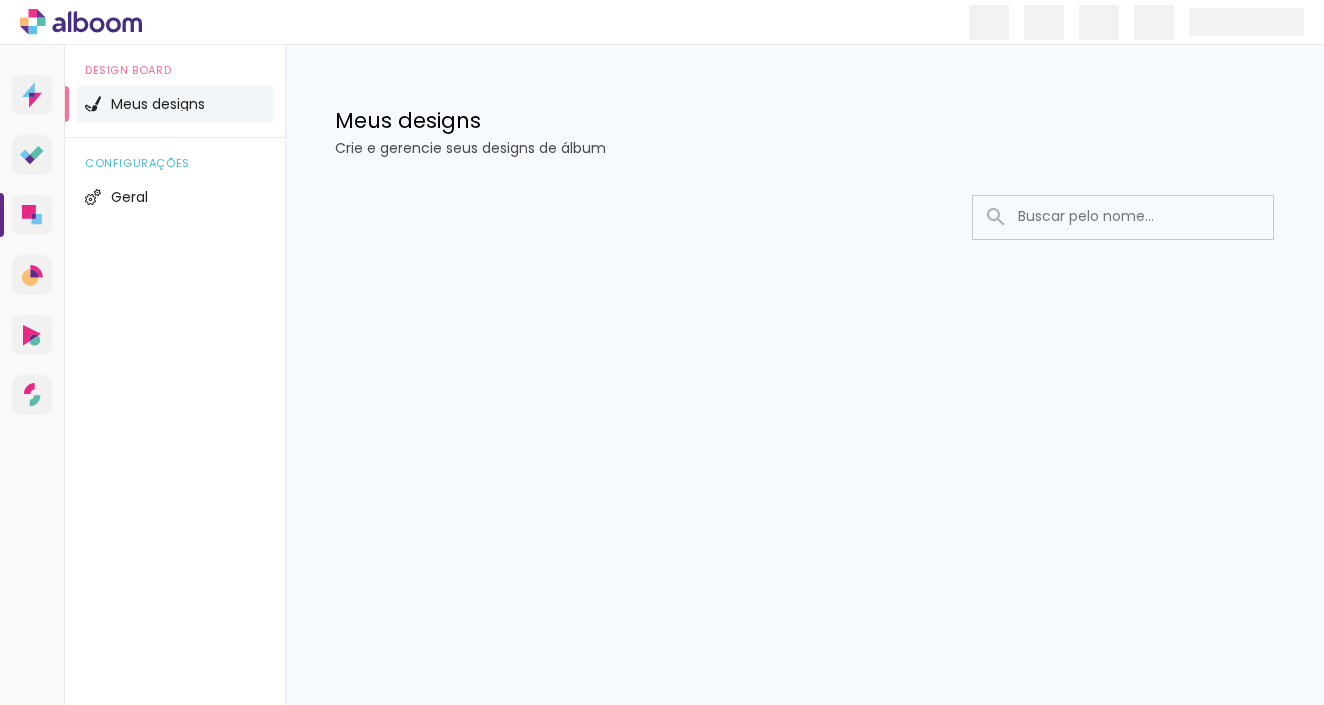 scroll, scrollTop: 0, scrollLeft: 0, axis: both 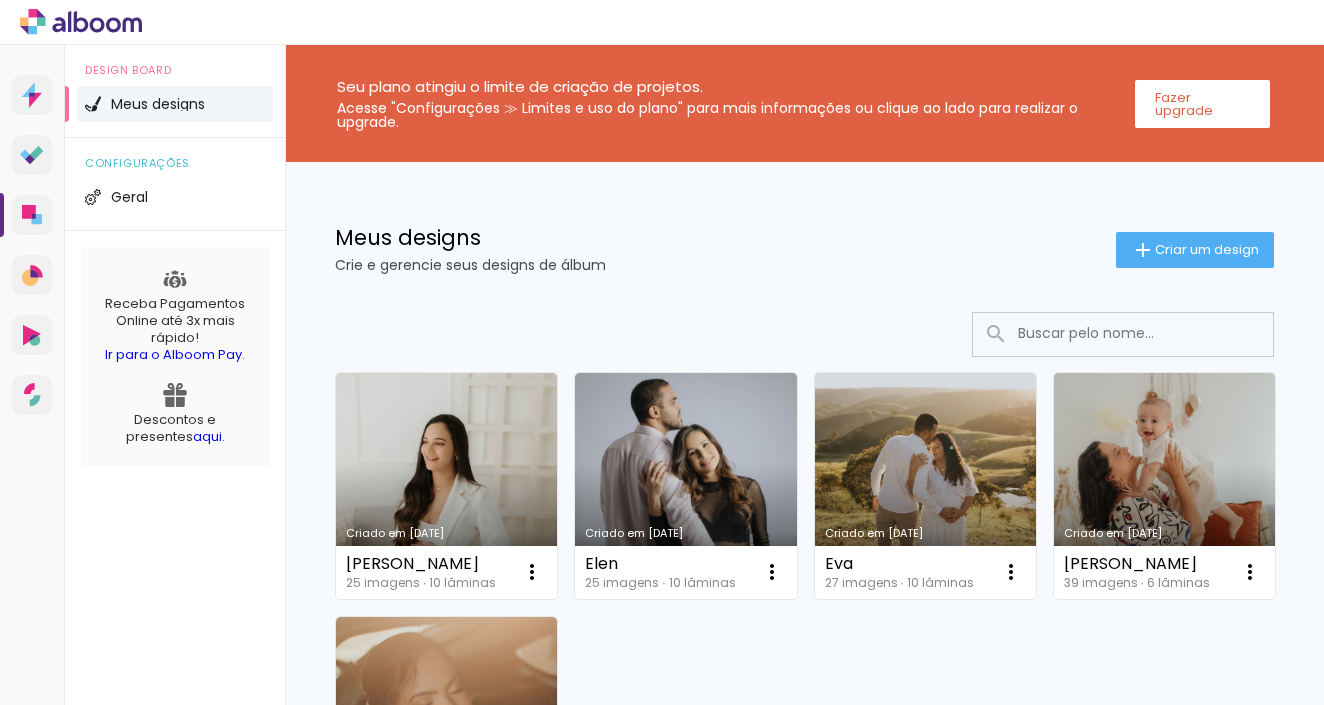 click 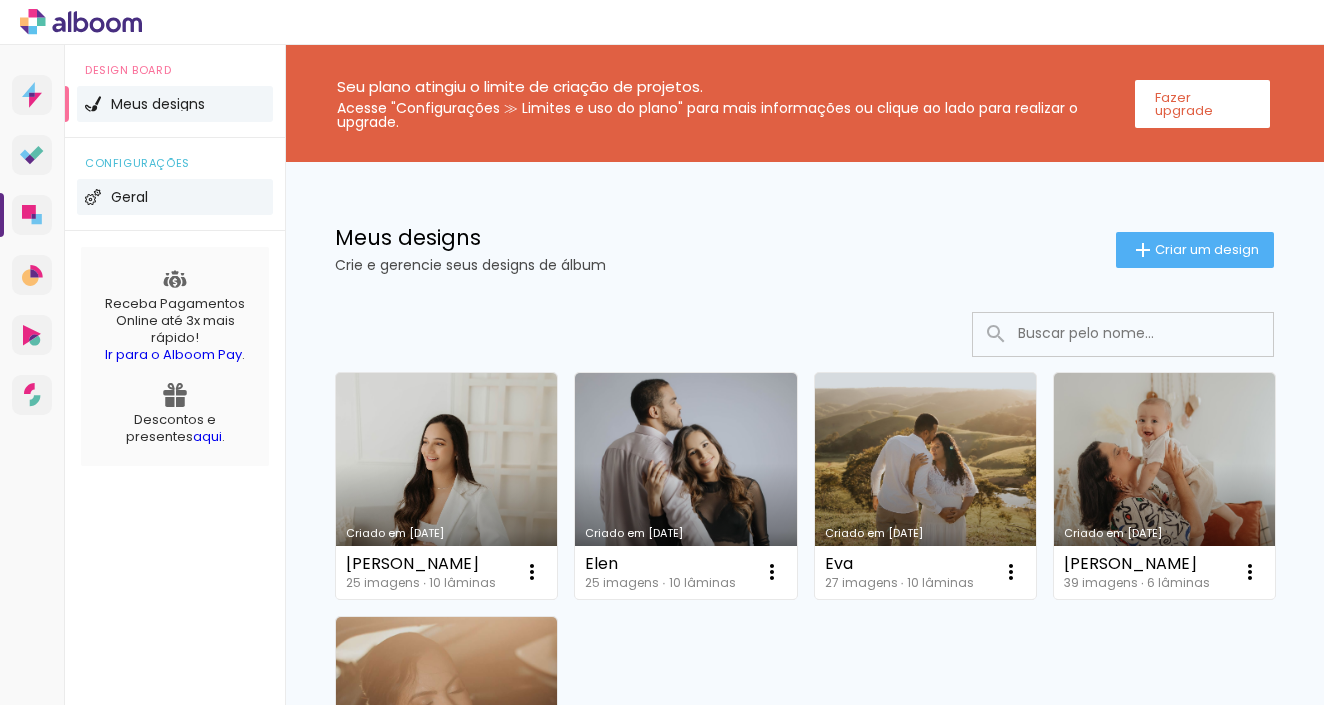 click on "Geral" at bounding box center [175, 197] 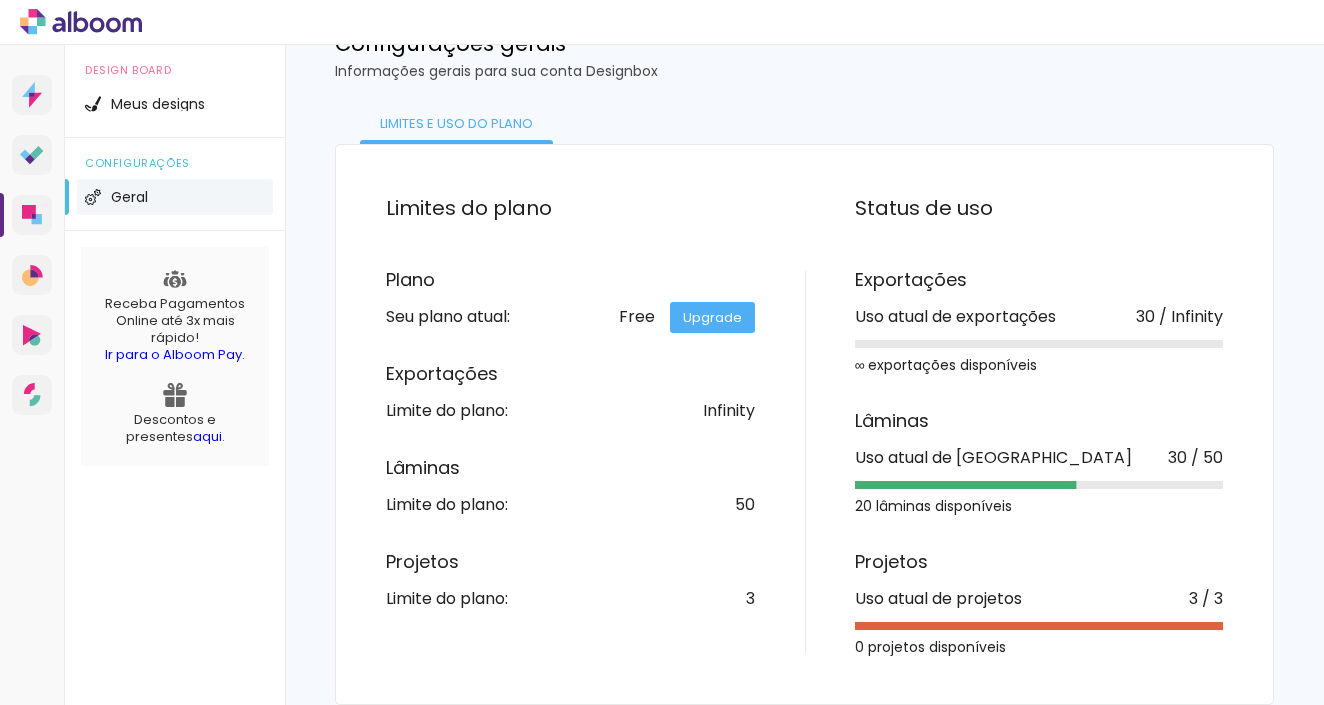 scroll, scrollTop: 0, scrollLeft: 0, axis: both 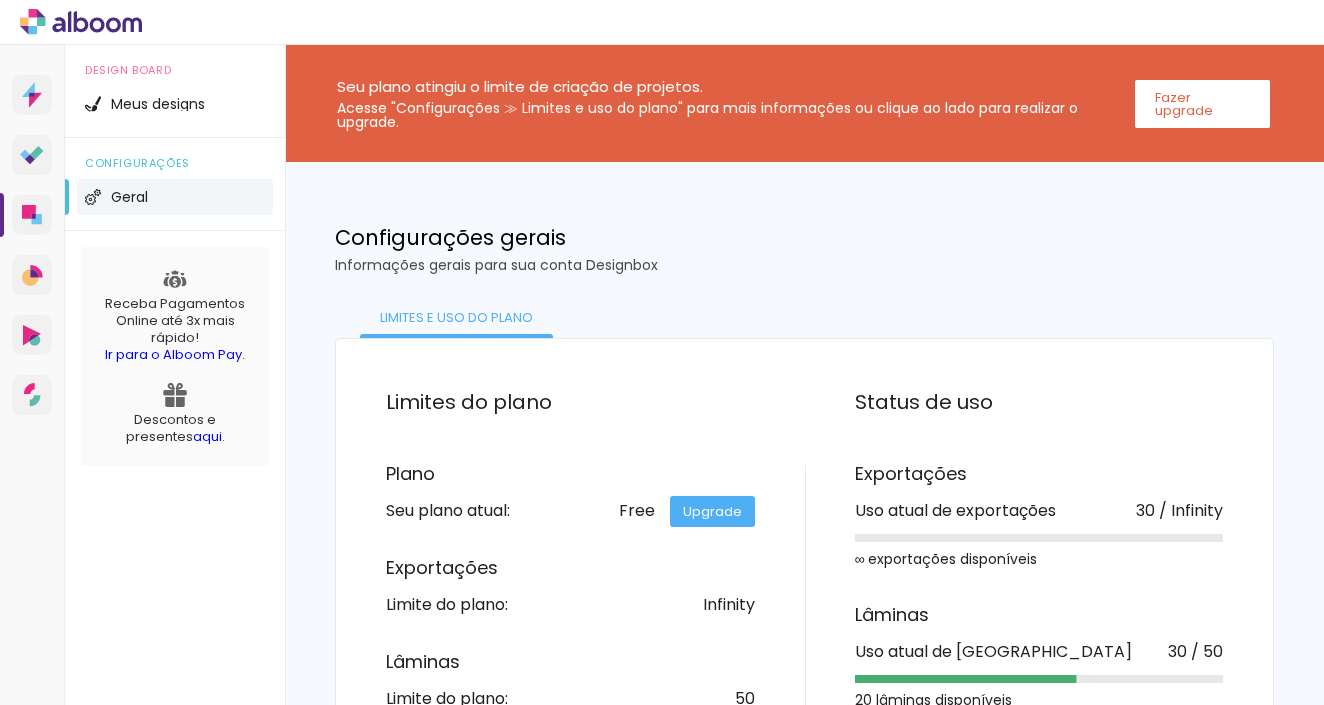 click on "Upgrade" 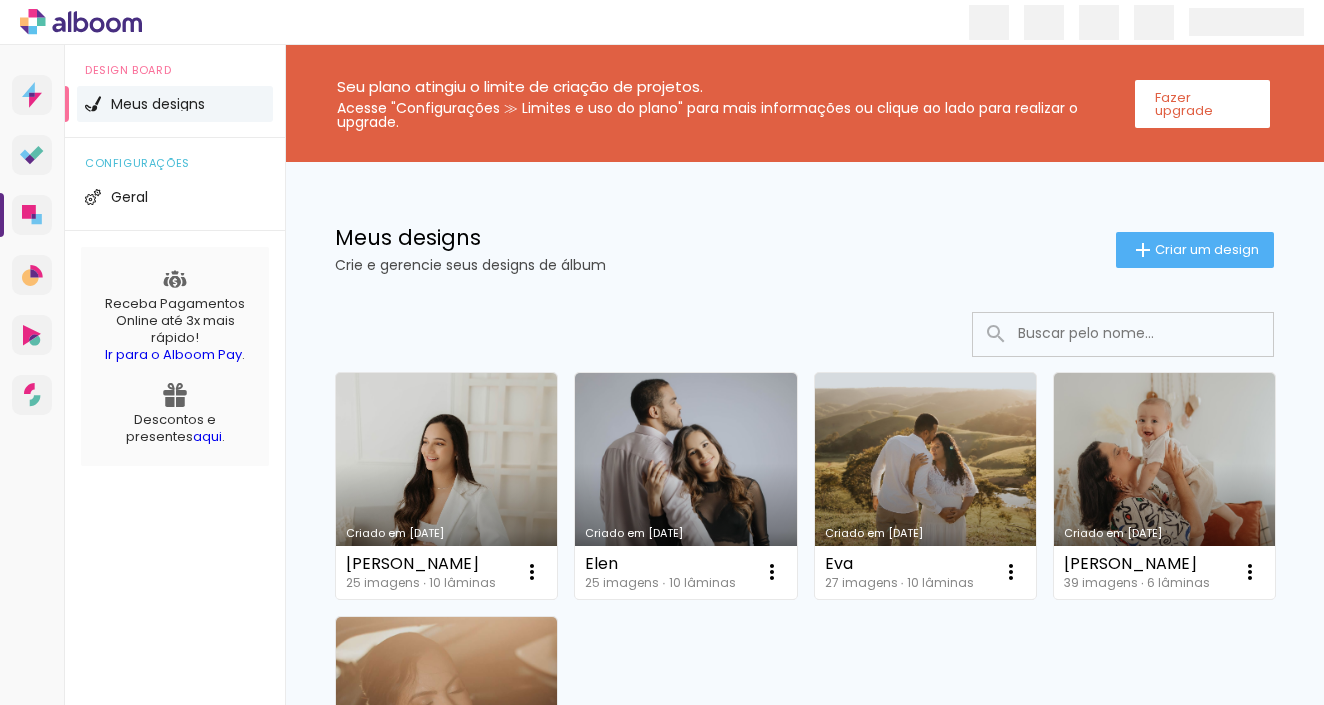scroll, scrollTop: 0, scrollLeft: 0, axis: both 